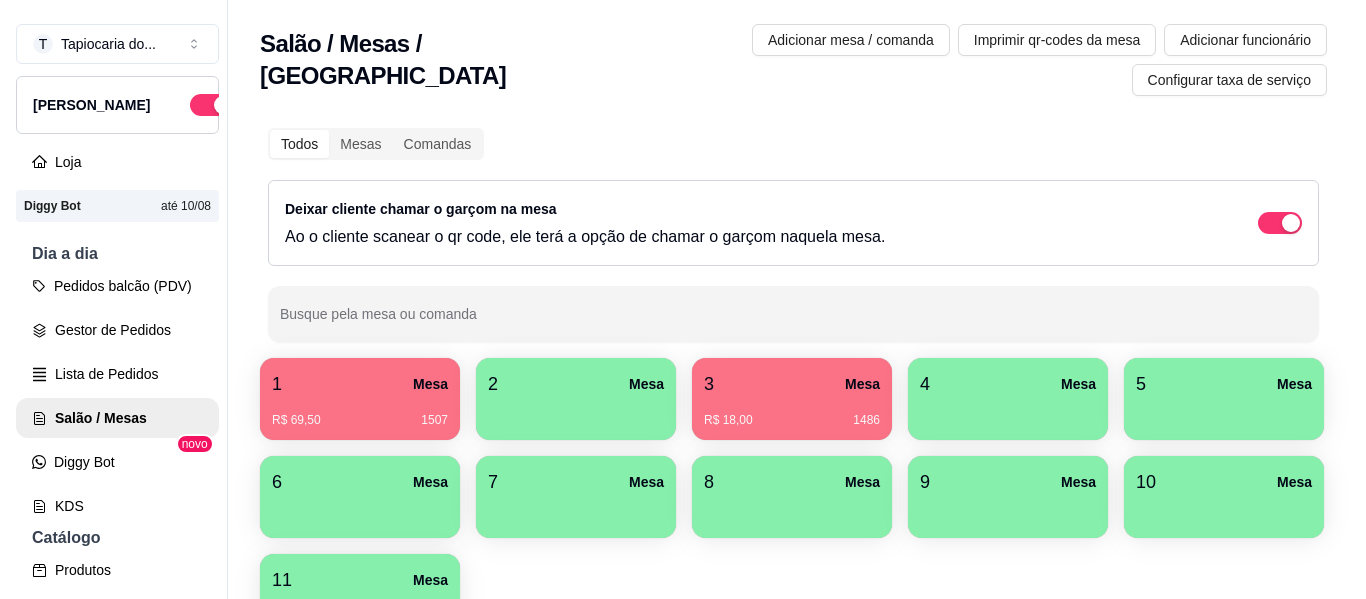 scroll, scrollTop: 0, scrollLeft: 0, axis: both 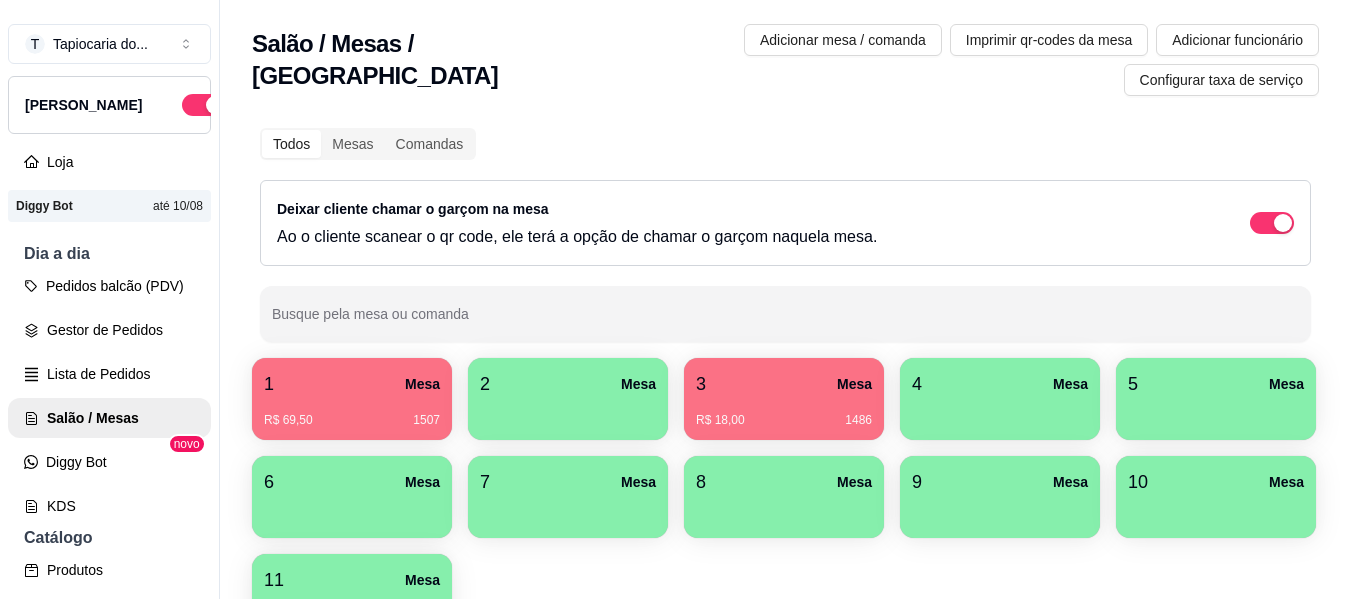 click on "Mesa" at bounding box center (422, 384) 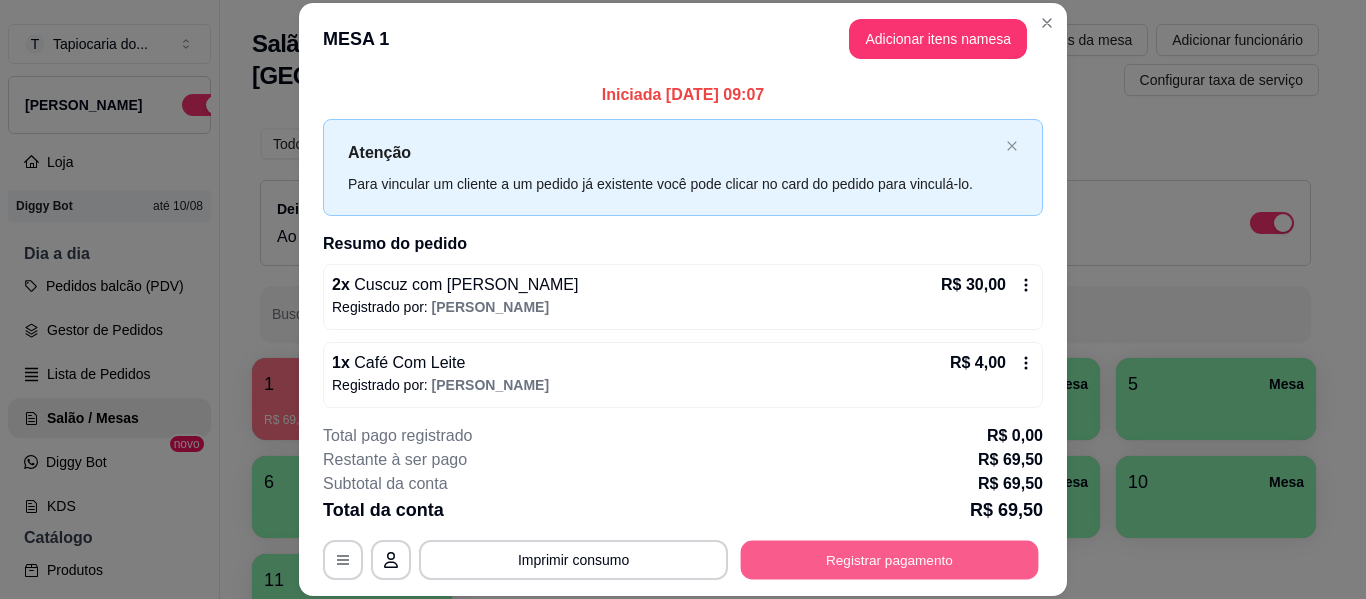 click on "Registrar pagamento" at bounding box center [890, 560] 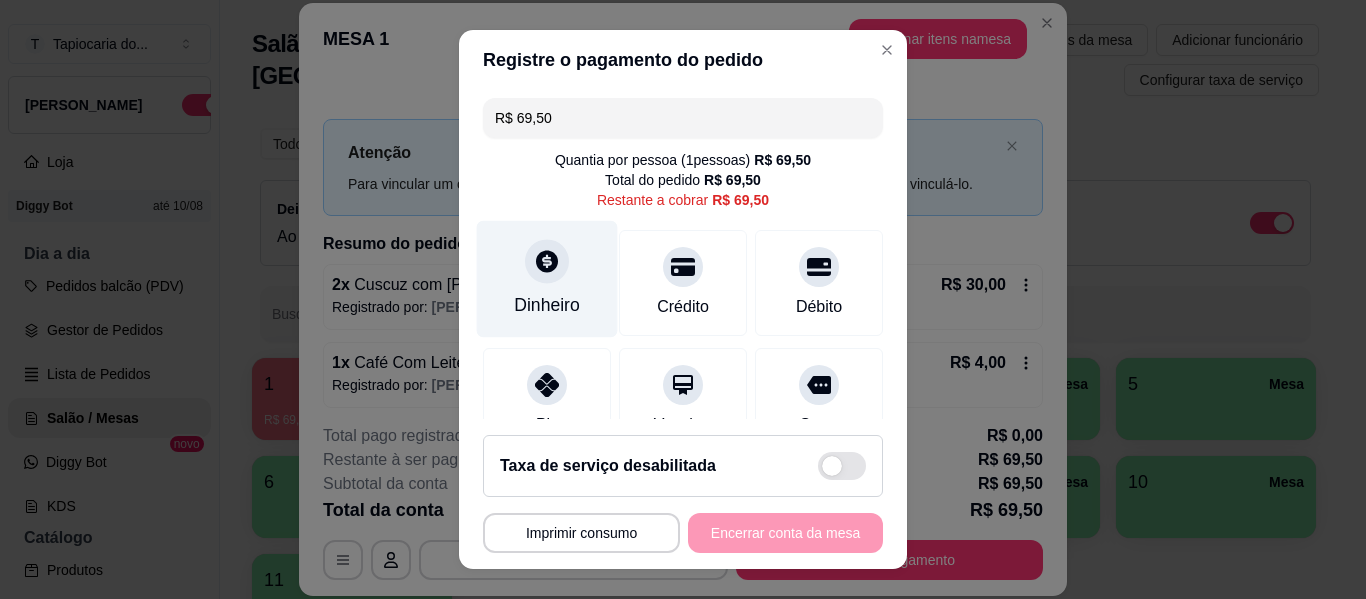 click on "Dinheiro" at bounding box center [547, 305] 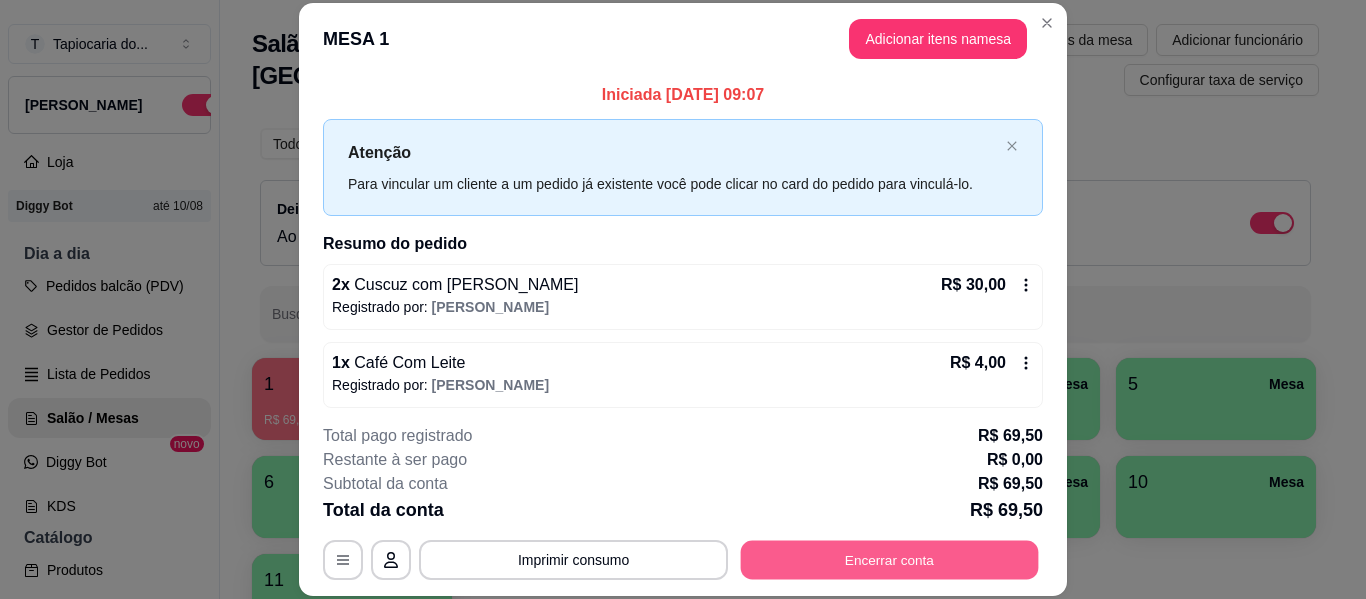 click on "Encerrar conta" at bounding box center (890, 560) 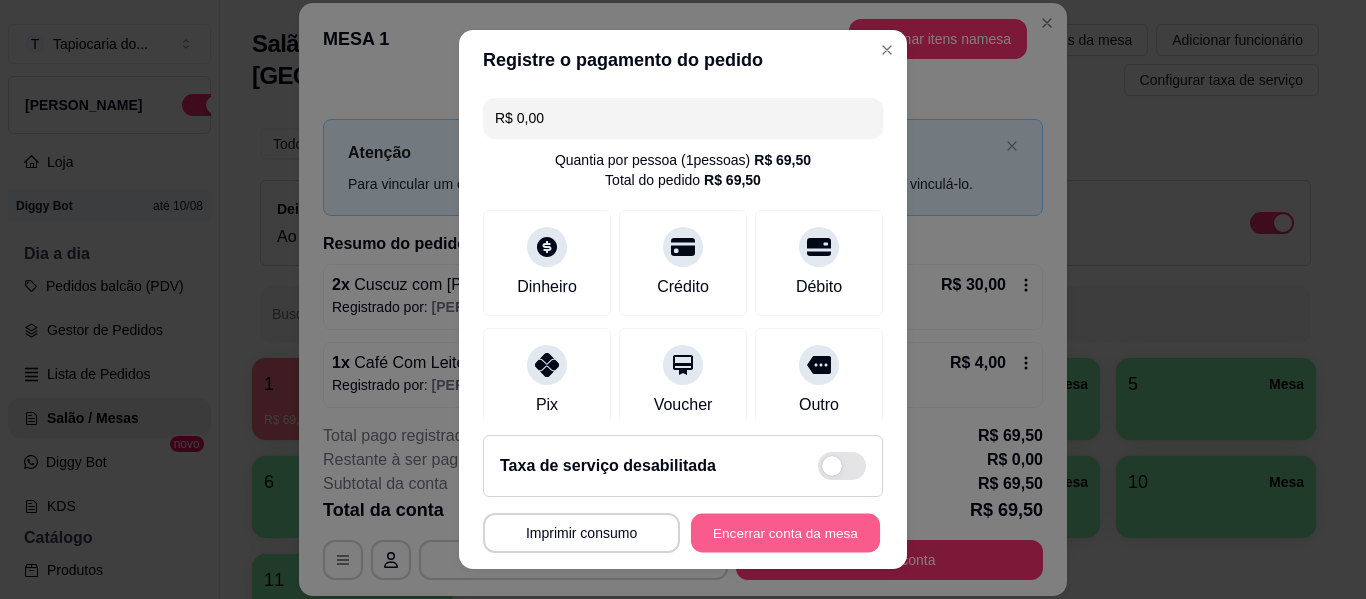 click on "Encerrar conta da mesa" at bounding box center (785, 533) 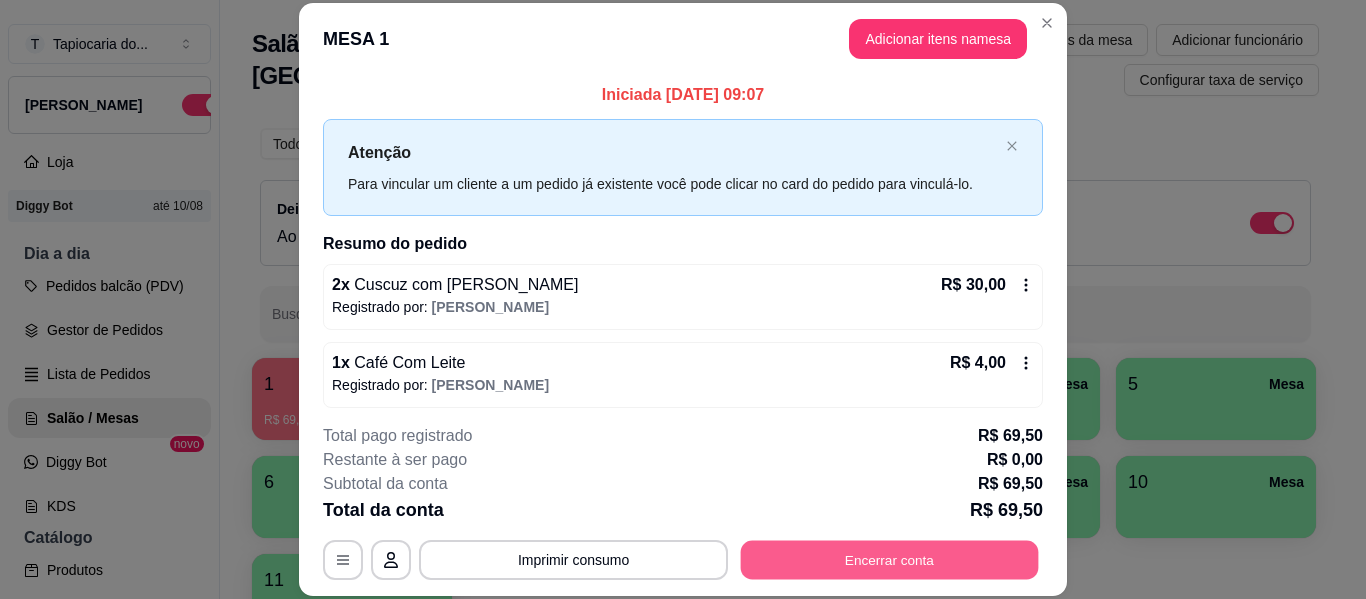click on "Encerrar conta" at bounding box center (890, 560) 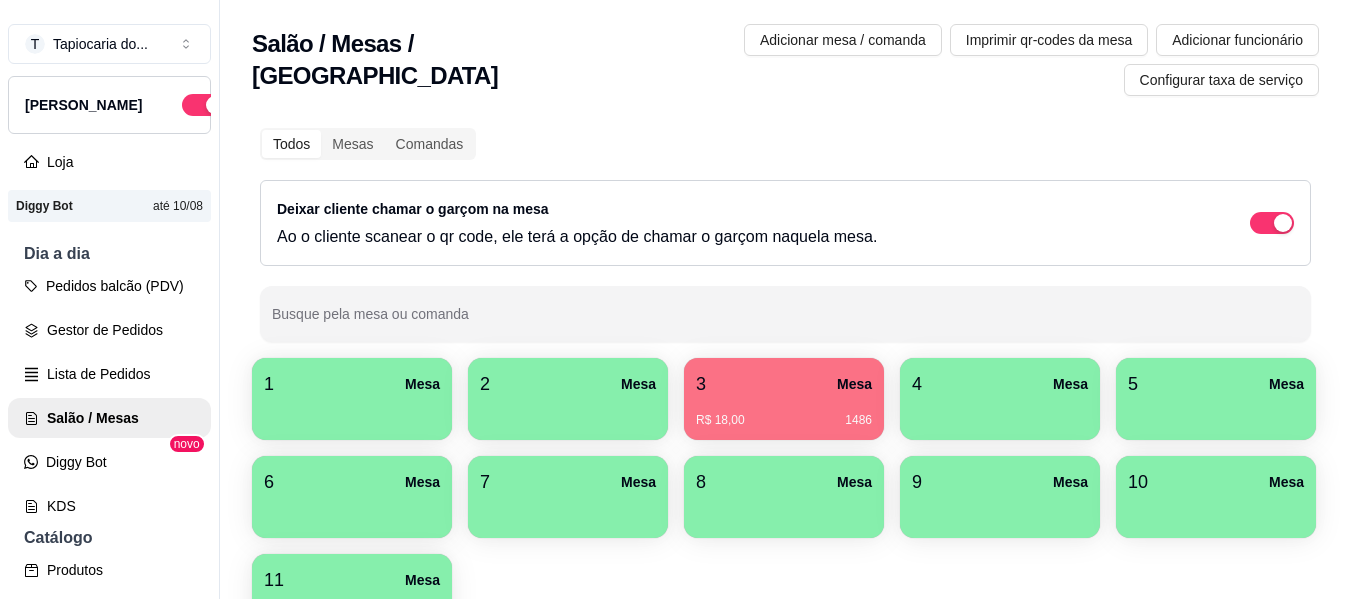 click on "3 Mesa" at bounding box center [784, 384] 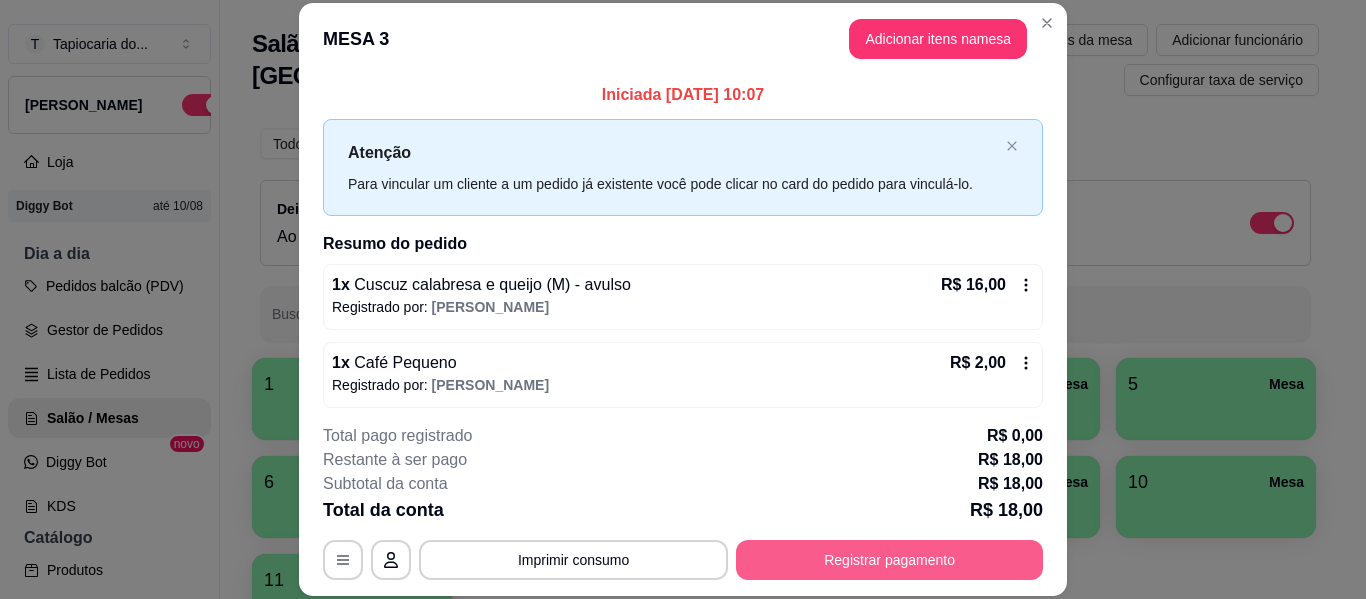 click on "Registrar pagamento" at bounding box center (889, 560) 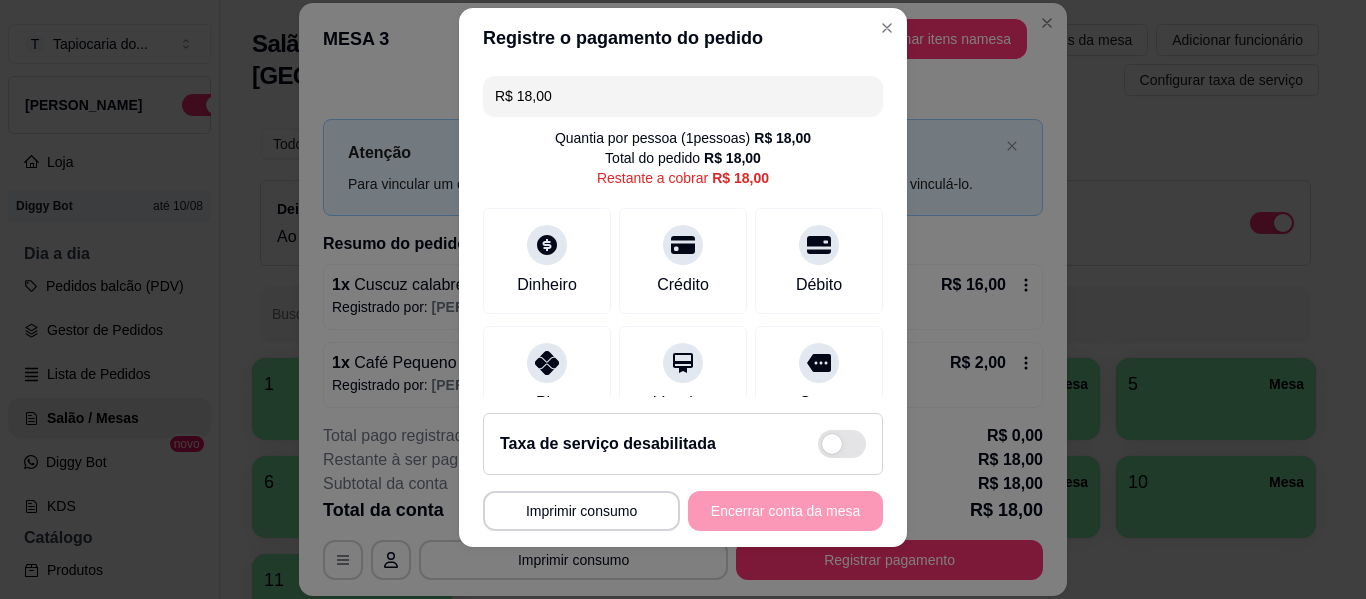 scroll, scrollTop: 34, scrollLeft: 0, axis: vertical 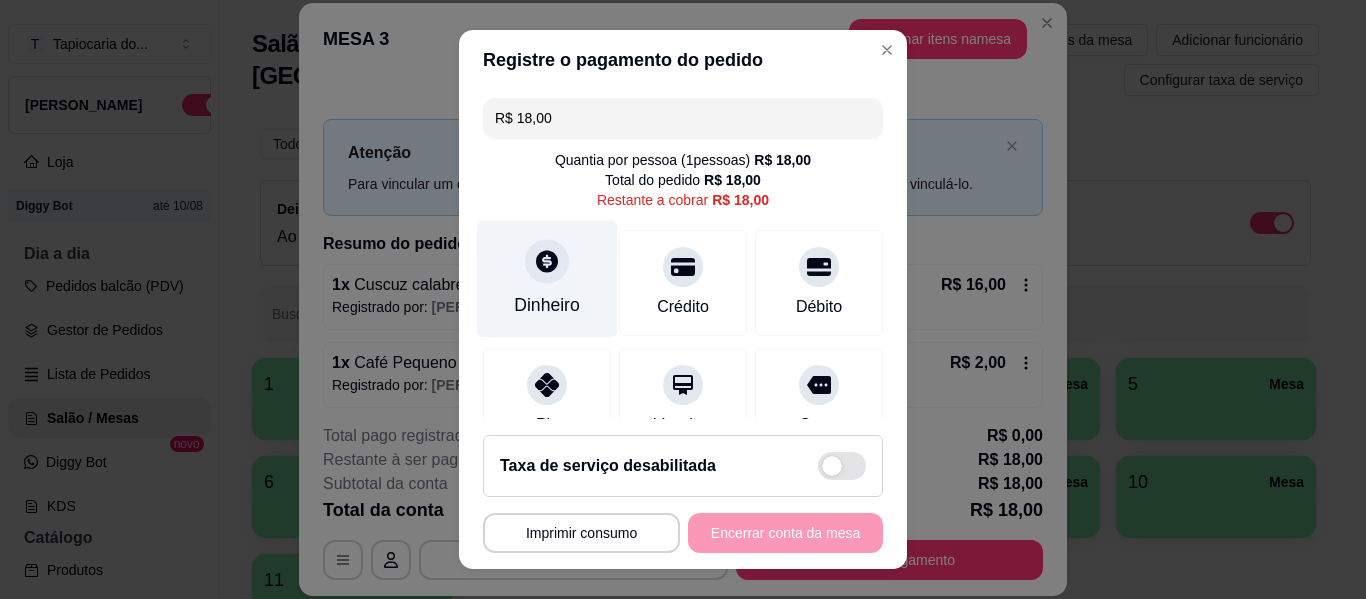 click on "Dinheiro" at bounding box center [547, 279] 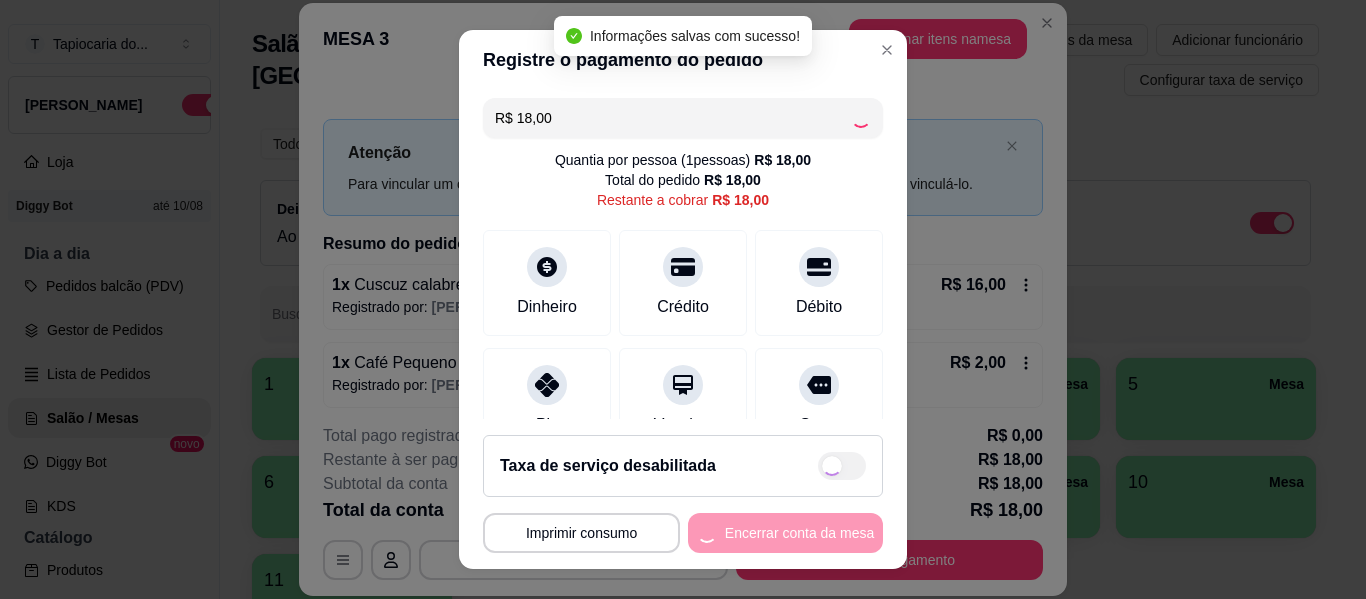 type on "R$ 0,00" 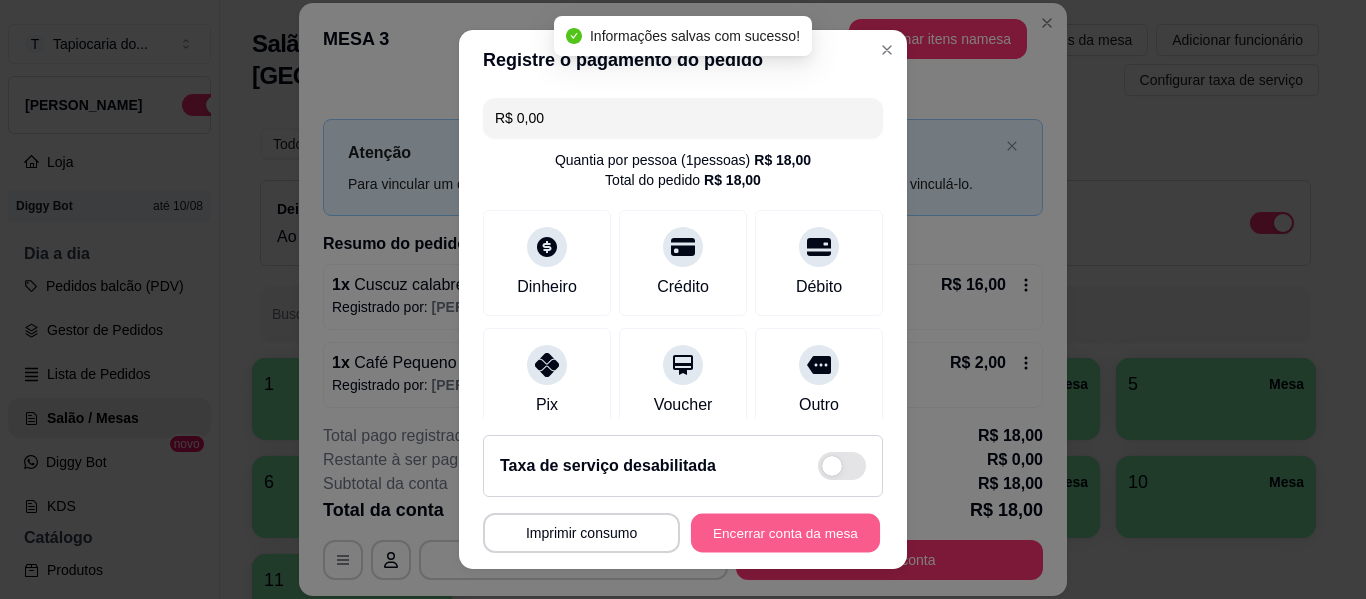 click on "Encerrar conta da mesa" at bounding box center [785, 533] 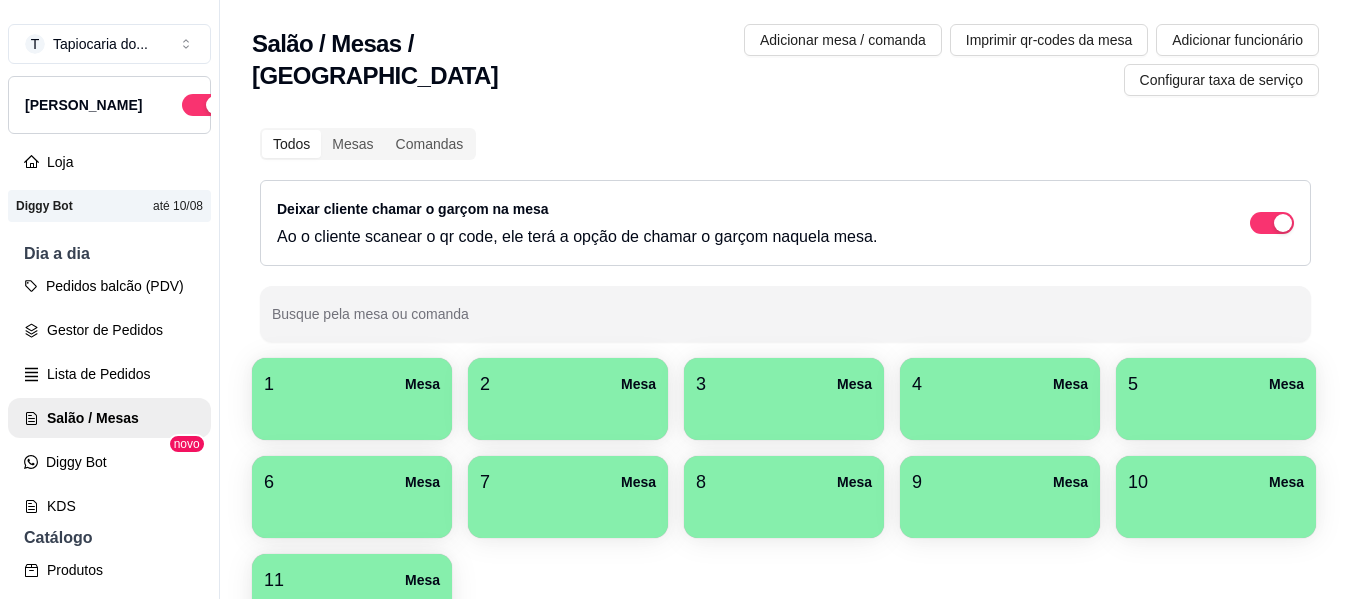 click at bounding box center [784, 413] 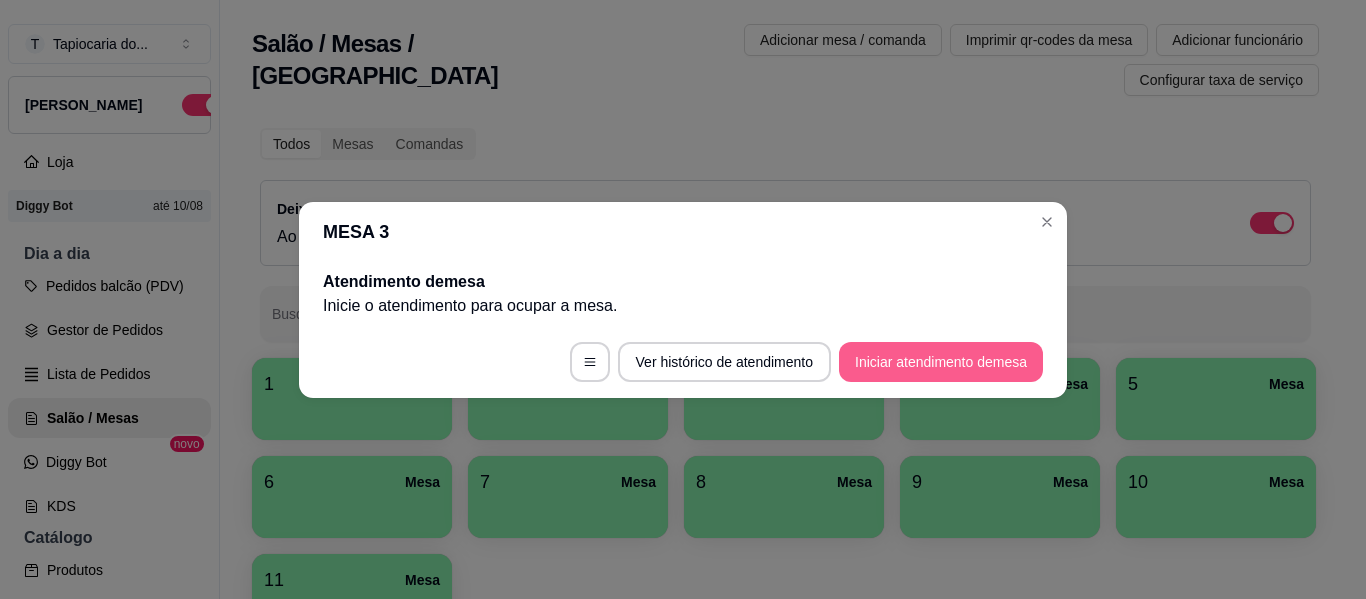 click on "Iniciar atendimento de  mesa" at bounding box center (941, 362) 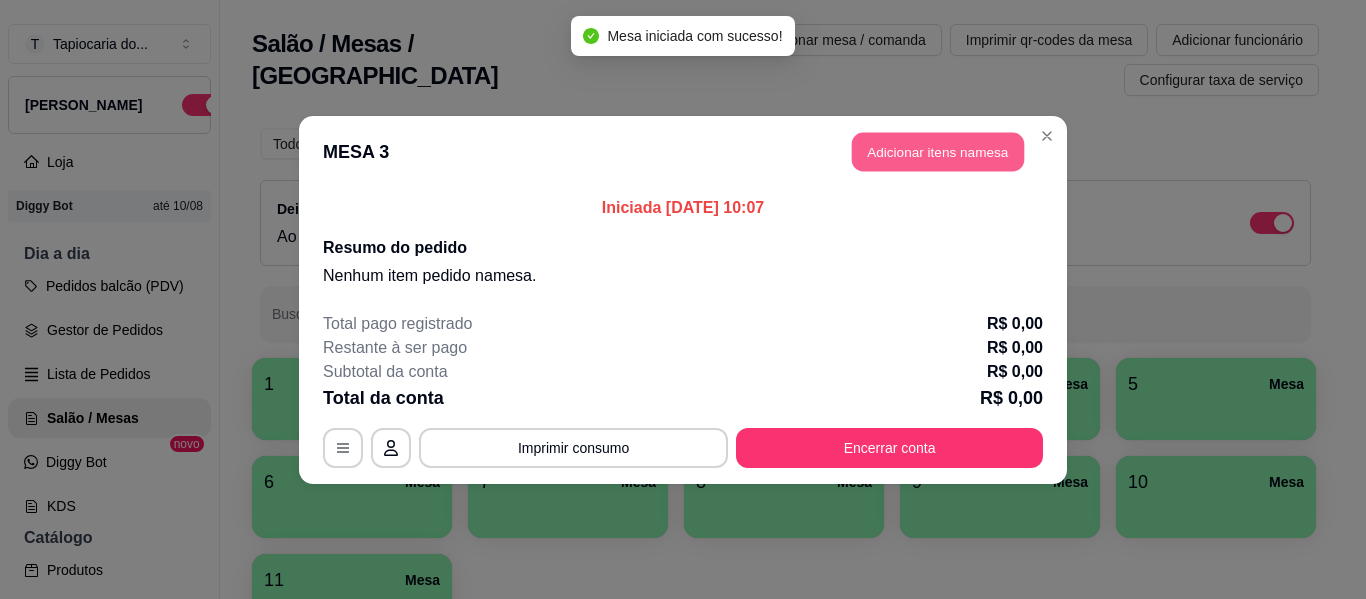 click on "Adicionar itens na  mesa" at bounding box center (938, 151) 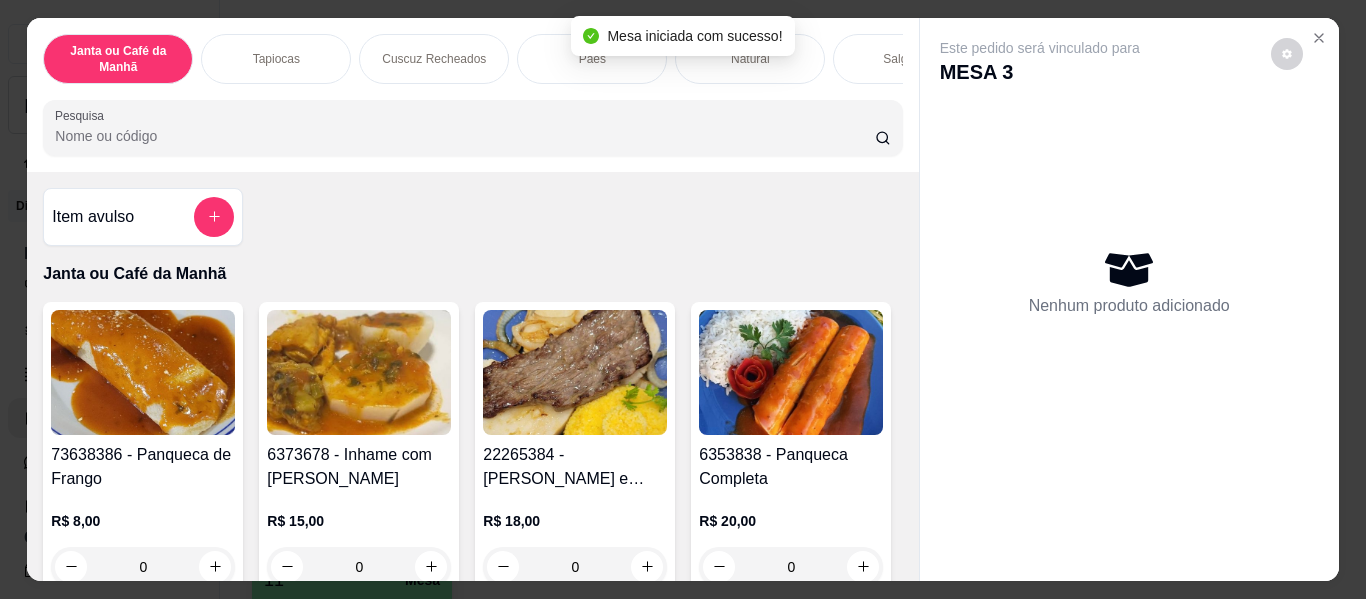 click on "Item avulso" at bounding box center [143, 217] 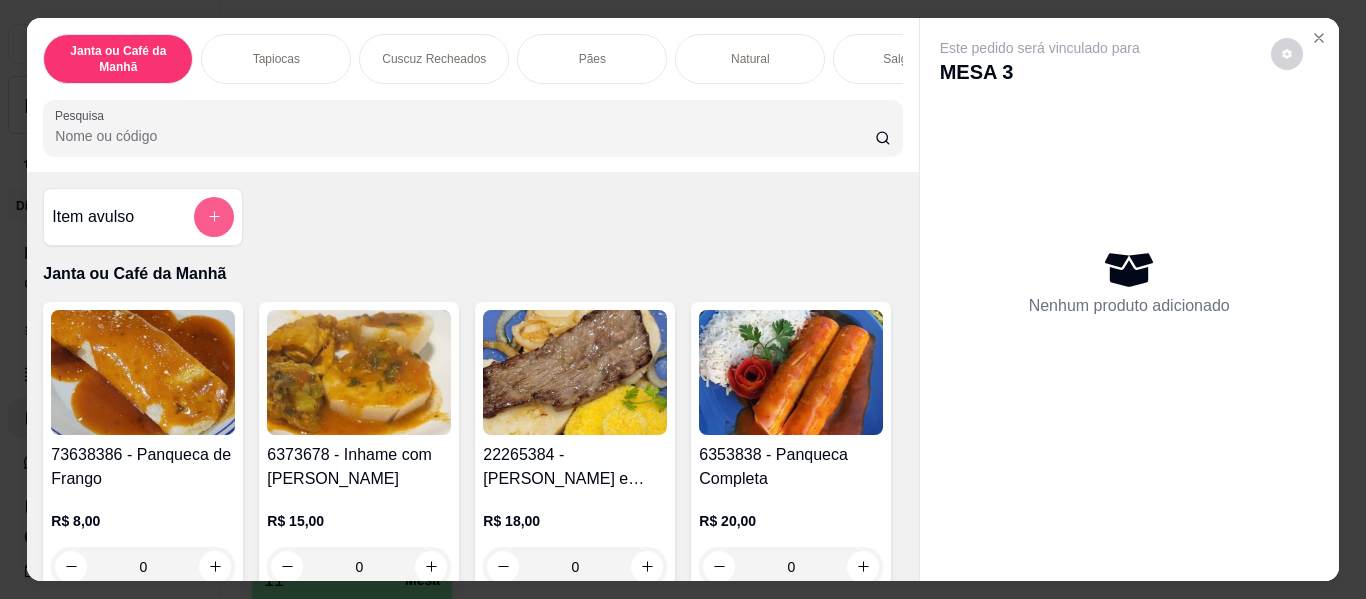 click at bounding box center [214, 217] 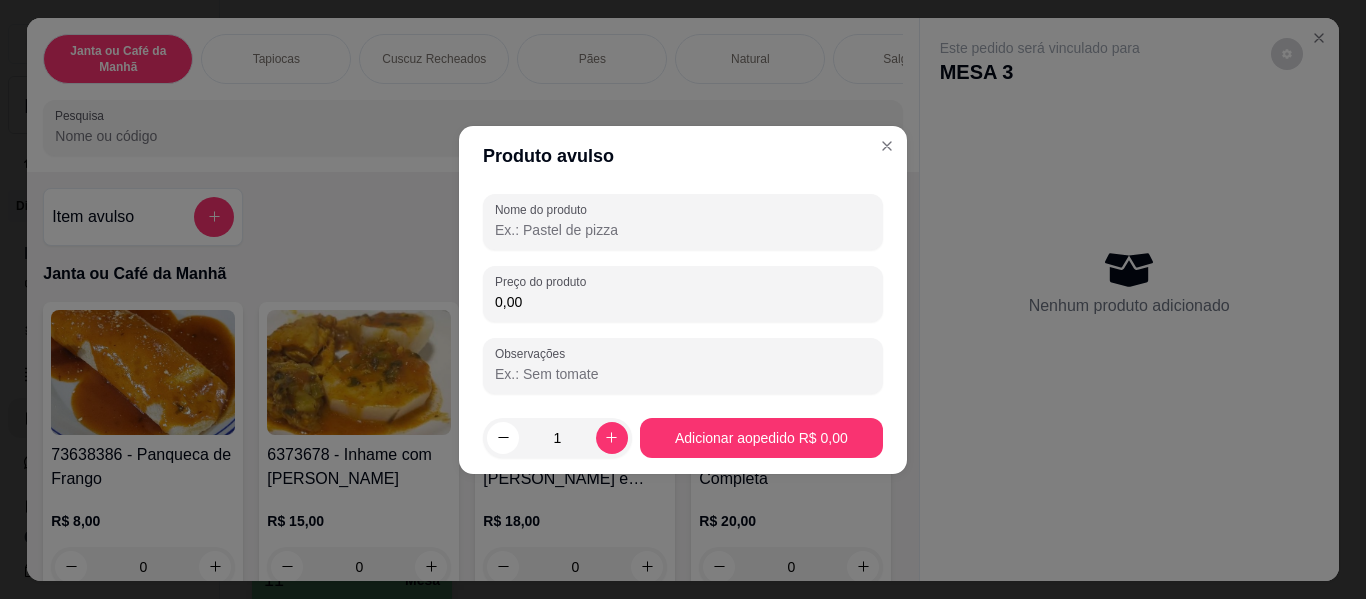 click on "Nome do produto" at bounding box center [683, 230] 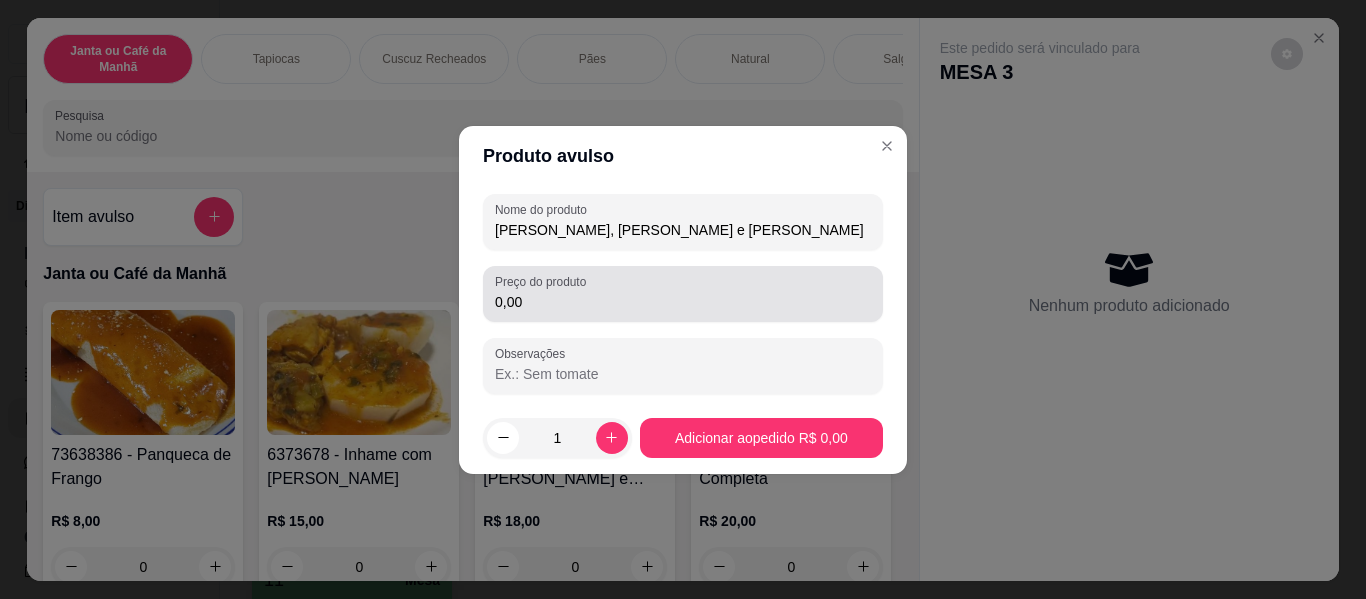 type on "[PERSON_NAME], [PERSON_NAME] e [PERSON_NAME]" 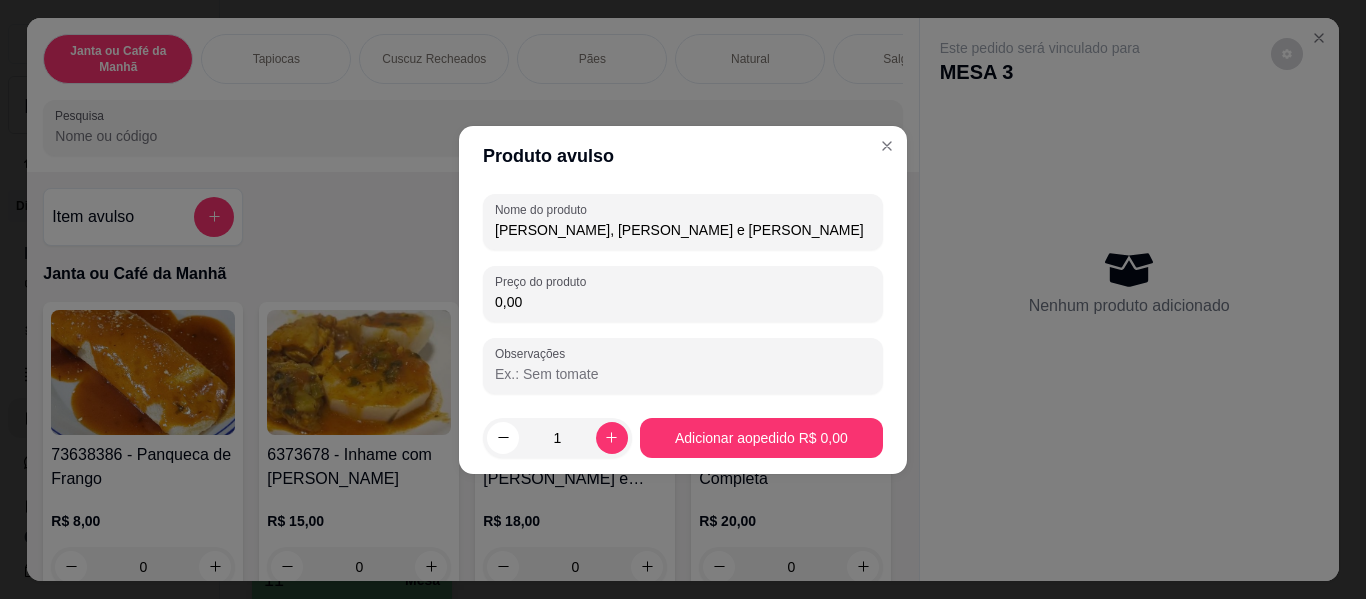 click on "0,00" at bounding box center [683, 302] 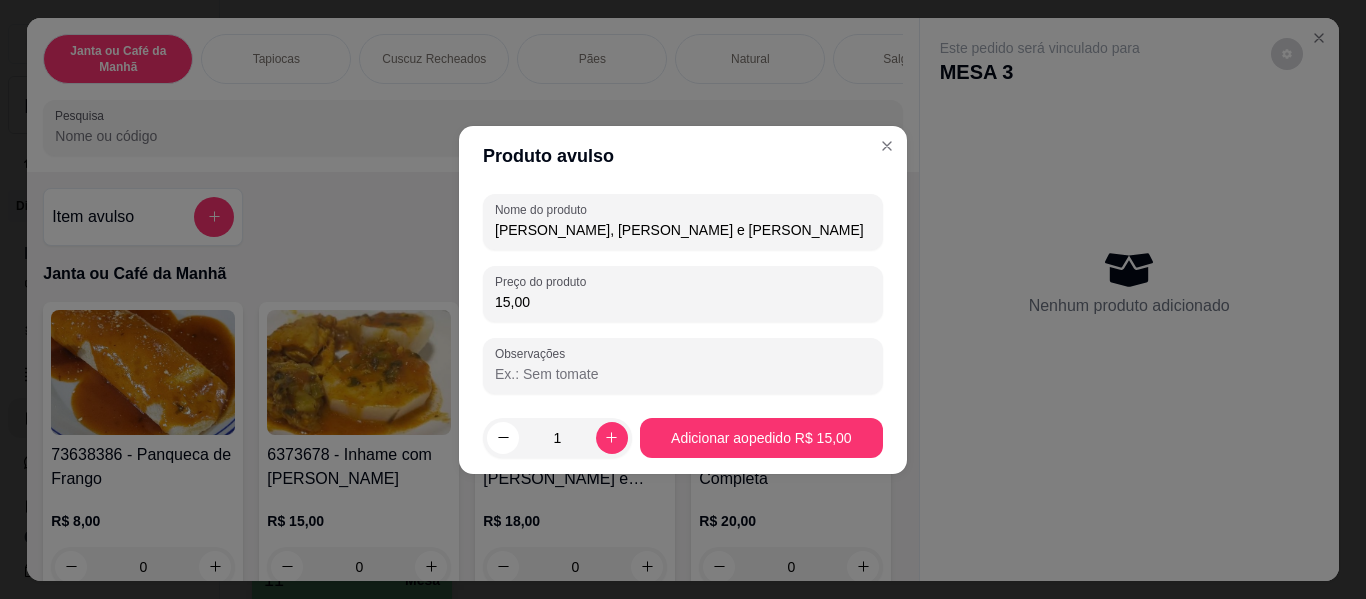type on "15,00" 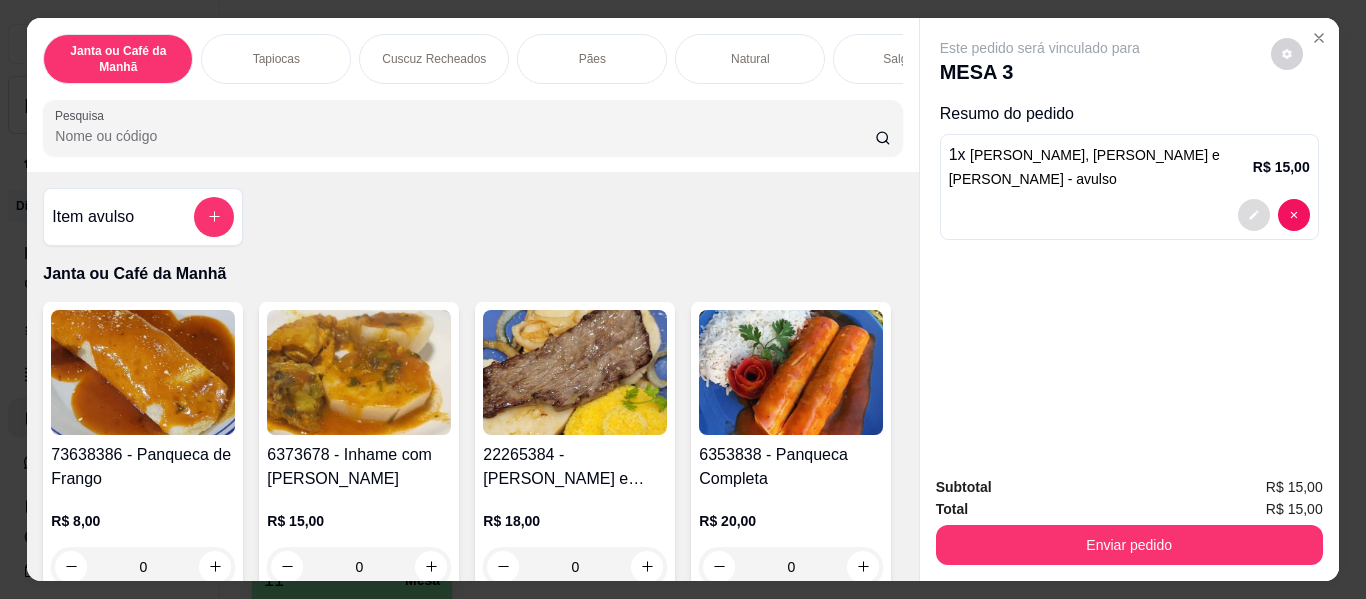 click at bounding box center [1254, 215] 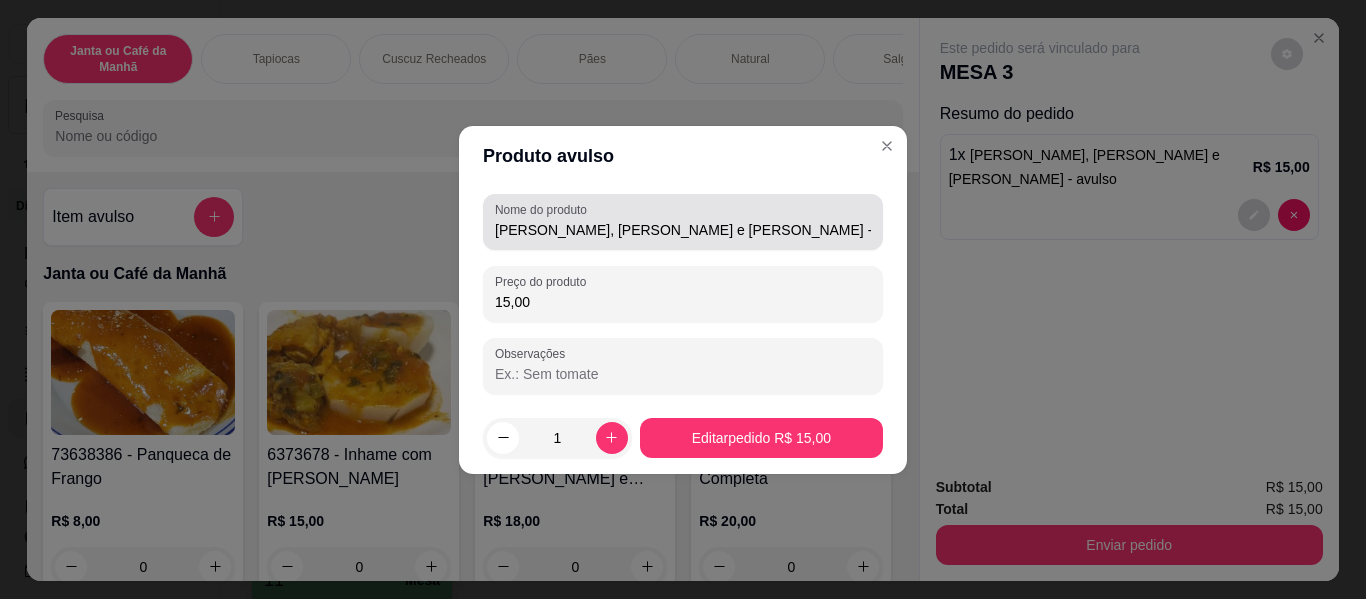 click on "Macaxeira, Cuscuz e Frango Frito - avulso" at bounding box center [683, 230] 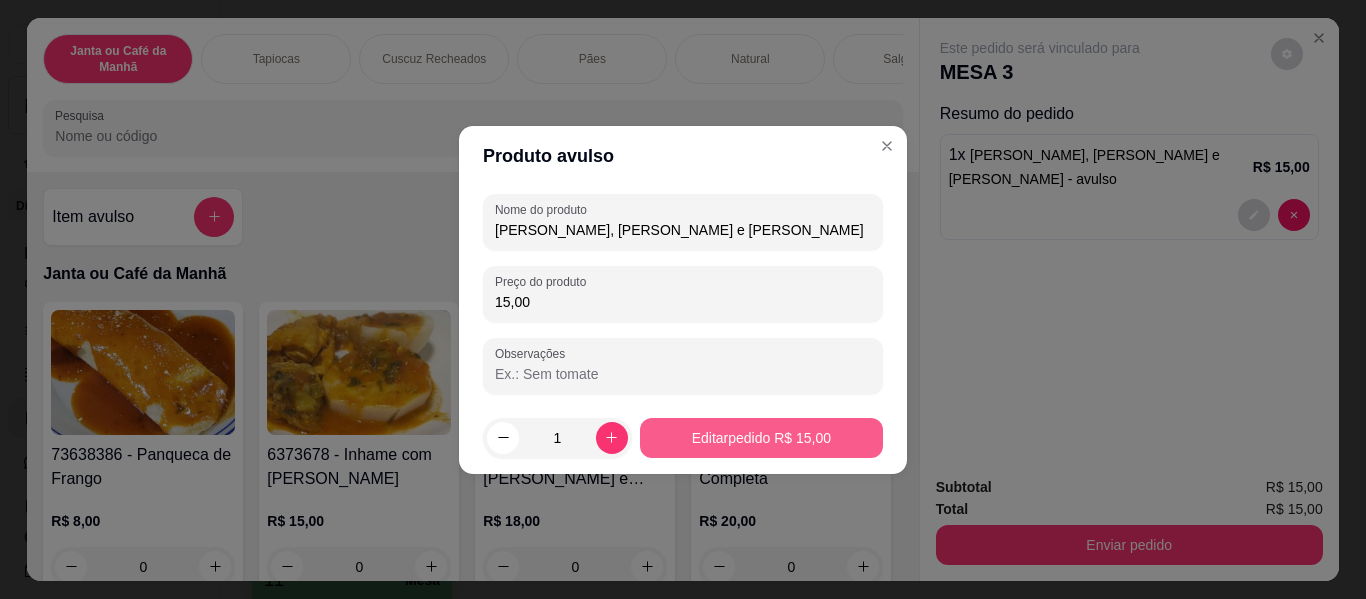 type on "[PERSON_NAME], [PERSON_NAME] e [PERSON_NAME]" 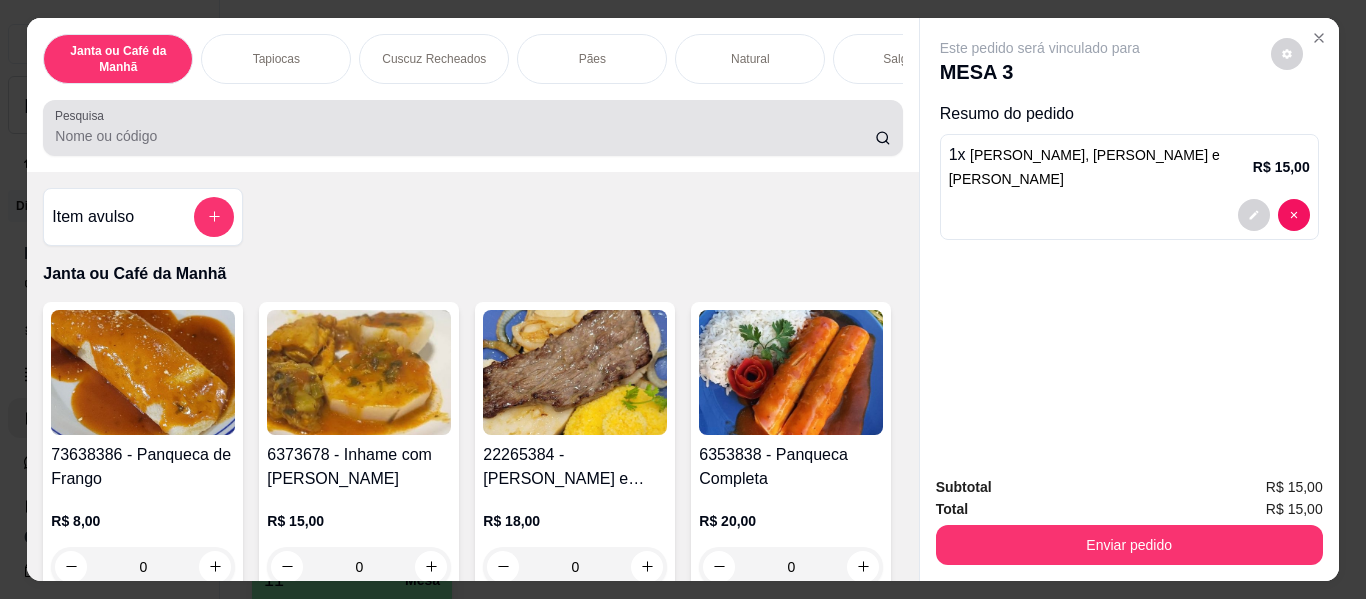 click on "Pesquisa" at bounding box center [465, 136] 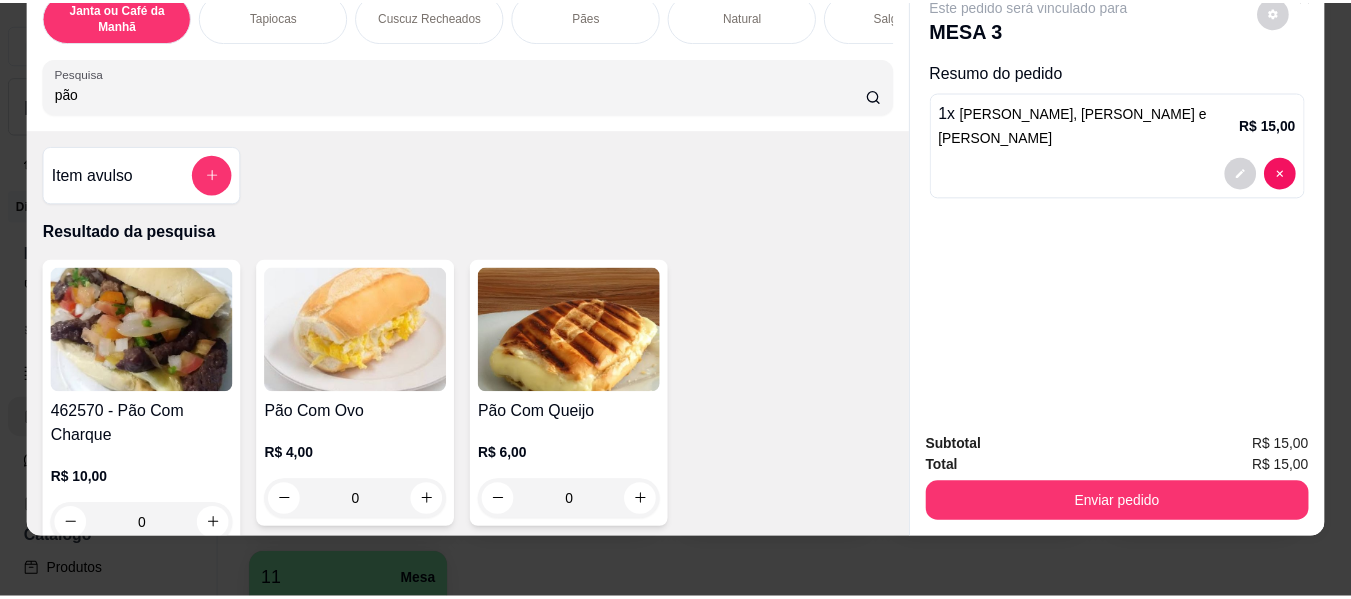 scroll, scrollTop: 54, scrollLeft: 0, axis: vertical 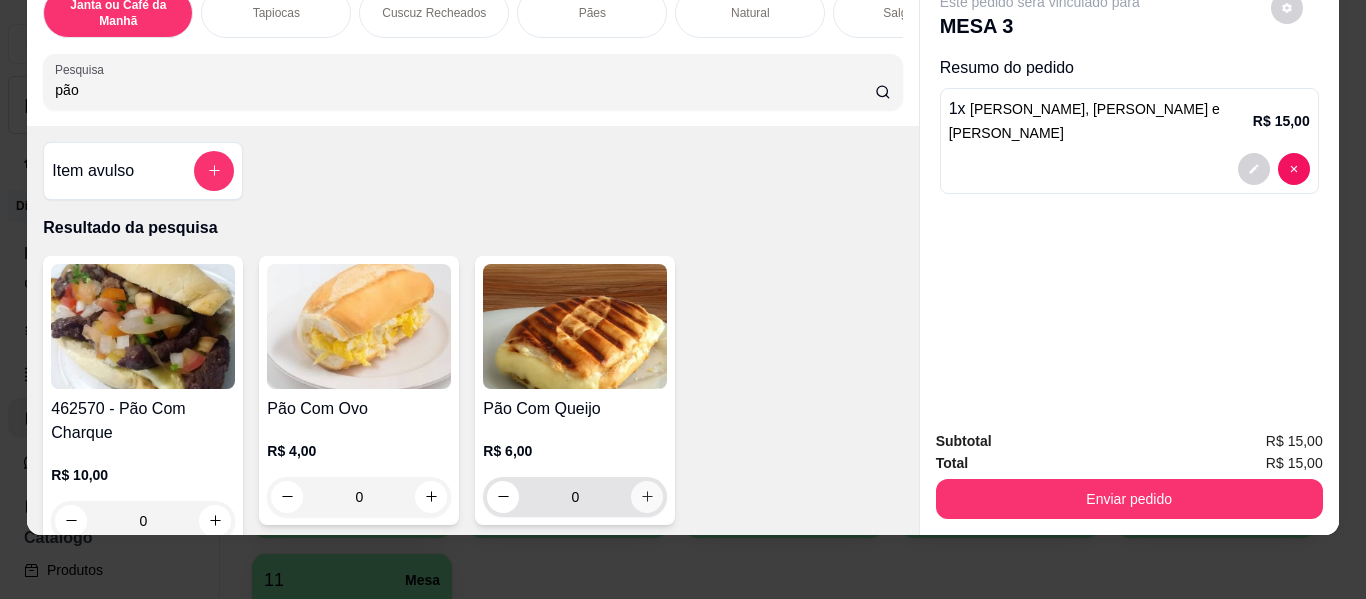 type on "pão" 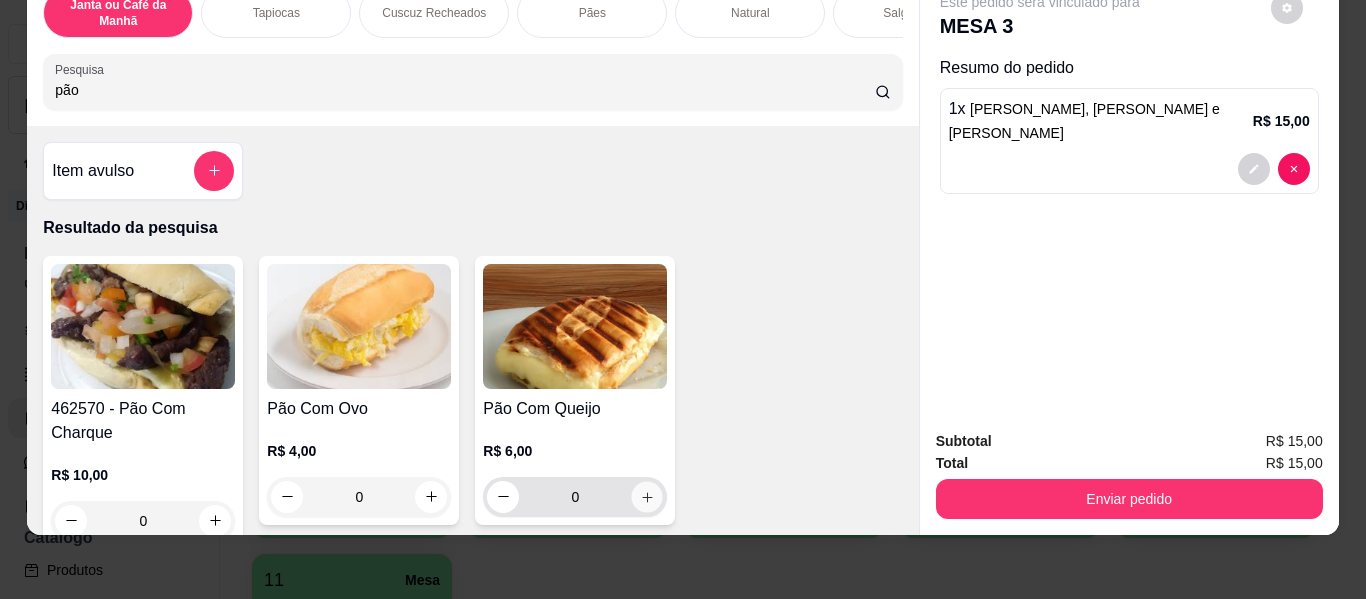 click at bounding box center [647, 496] 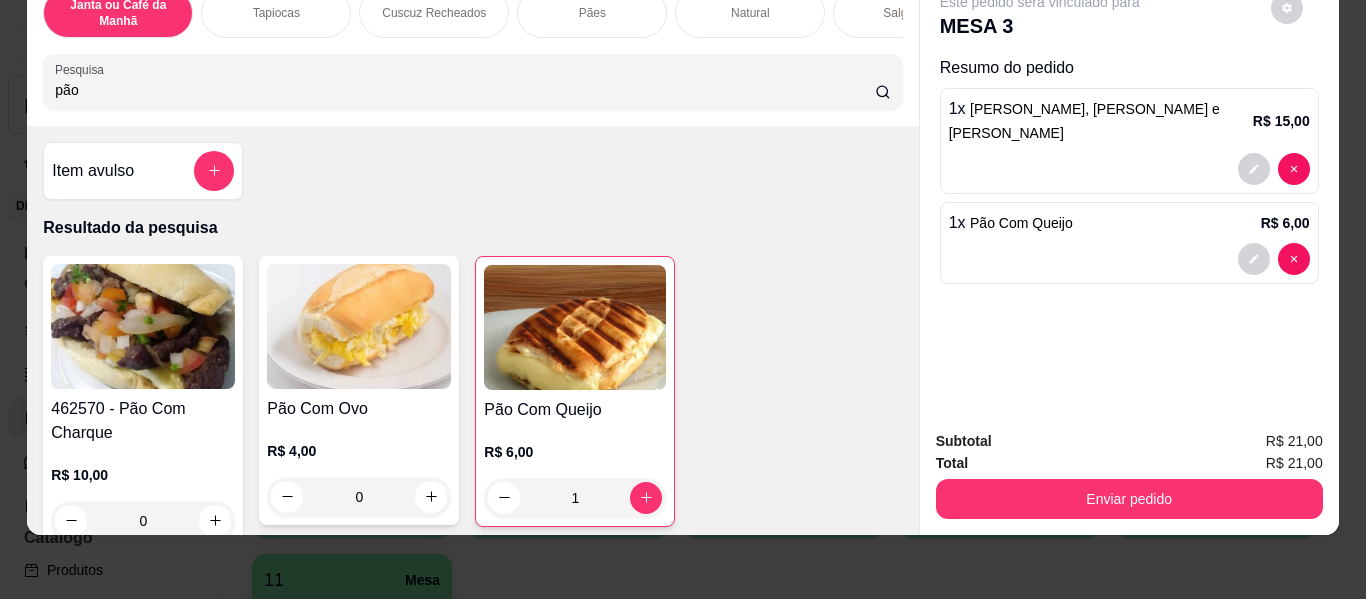 drag, startPoint x: 457, startPoint y: 78, endPoint x: 50, endPoint y: 4, distance: 413.67258 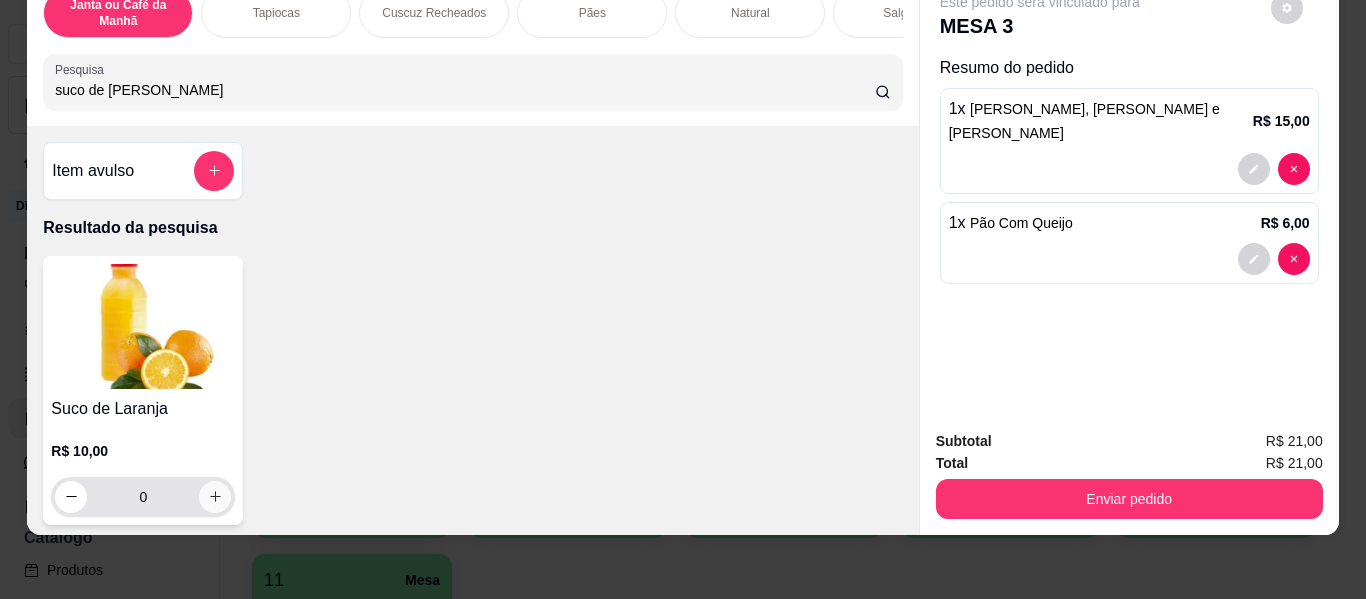 type on "suco de lara" 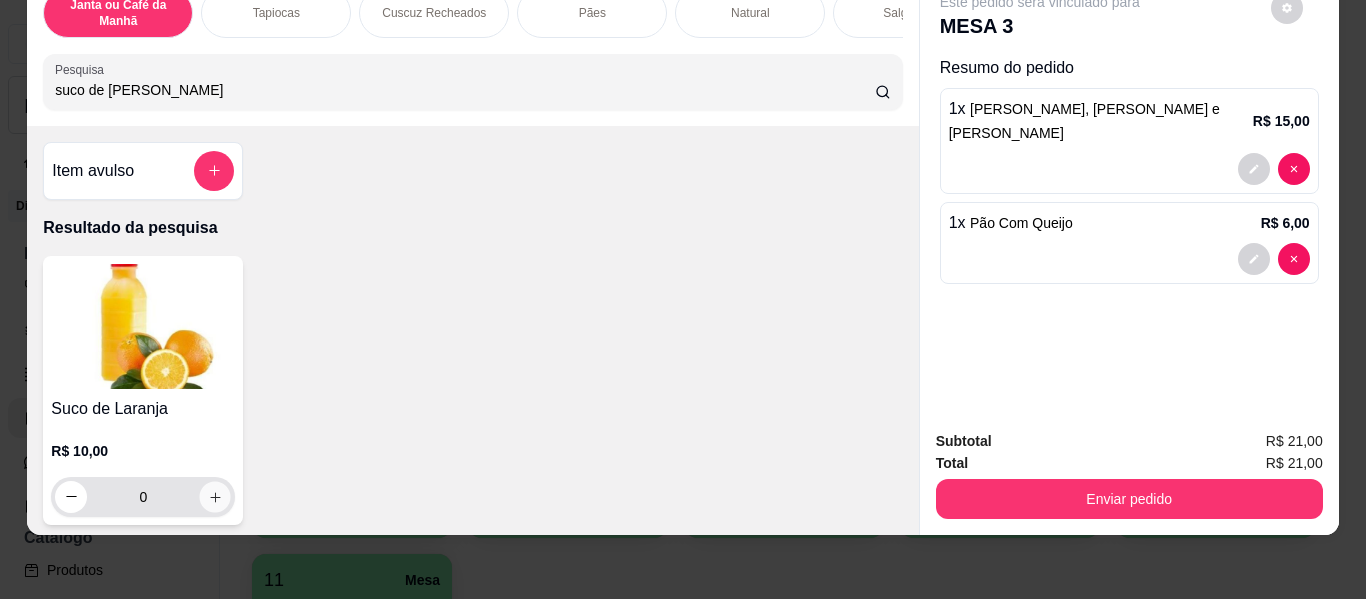 click at bounding box center [215, 496] 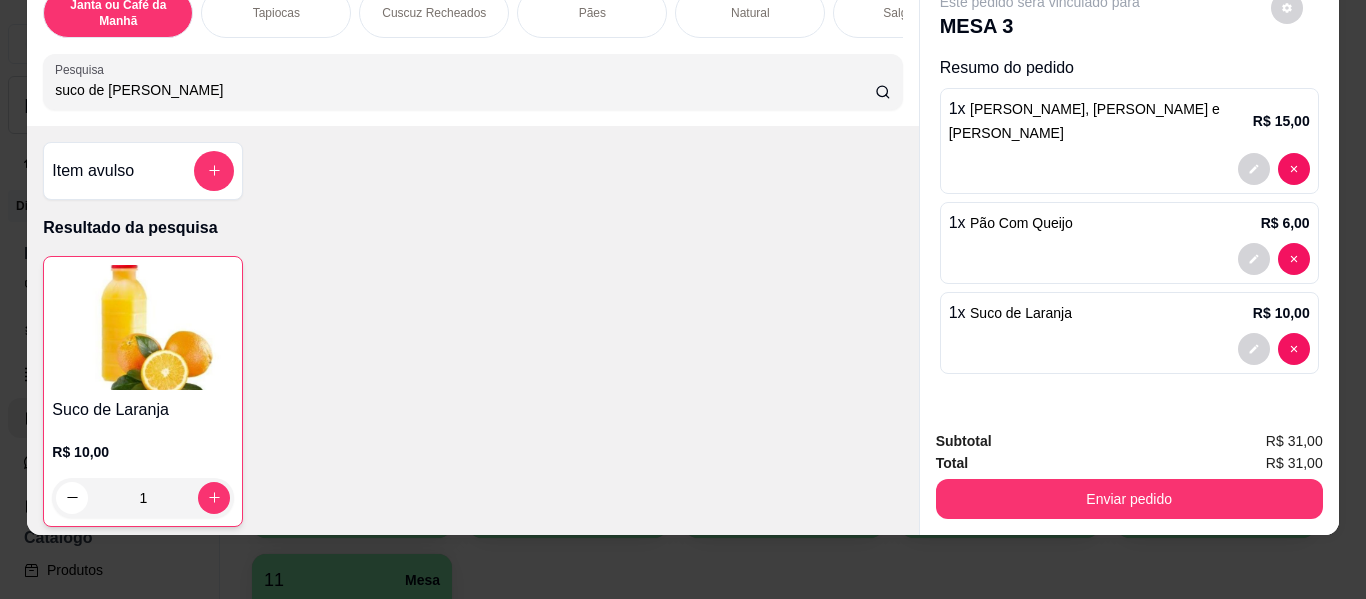 drag, startPoint x: 209, startPoint y: 96, endPoint x: 0, endPoint y: 88, distance: 209.15306 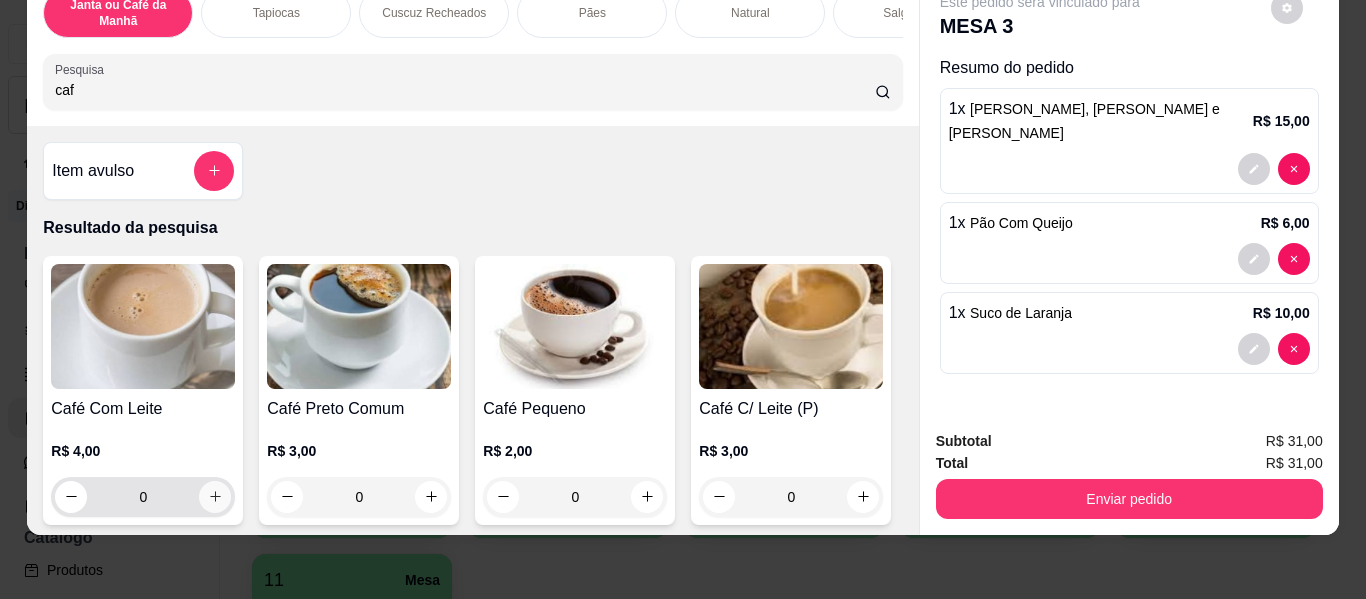 type on "caf" 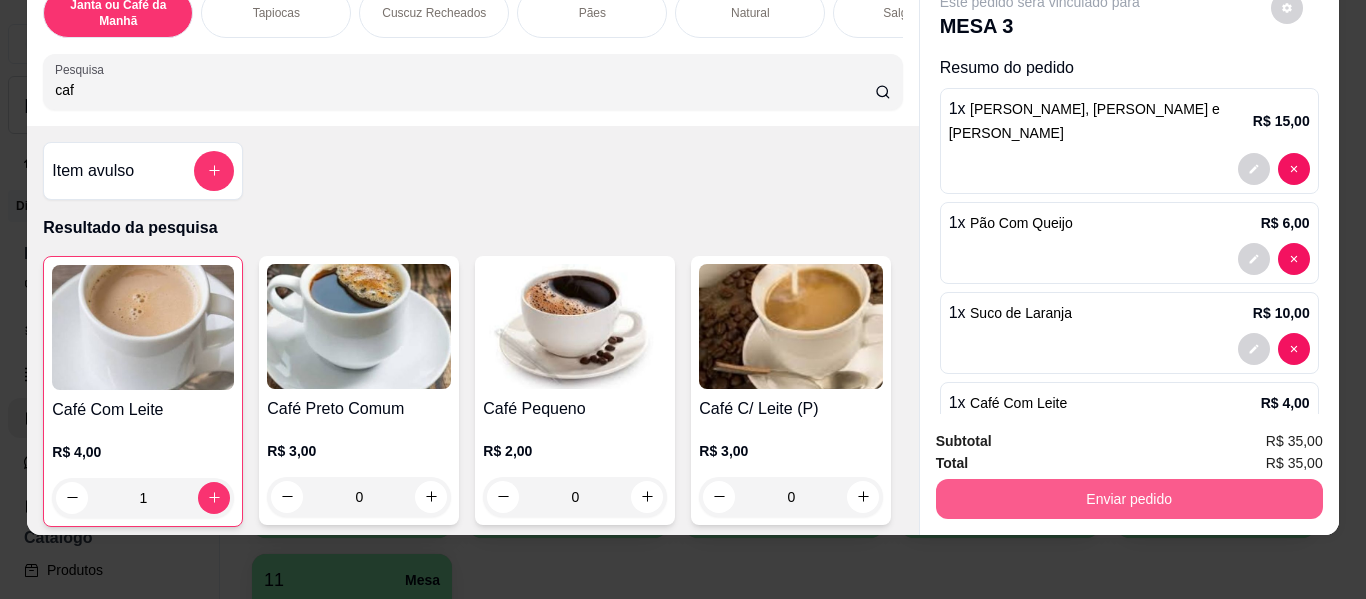 click on "Enviar pedido" at bounding box center [1129, 499] 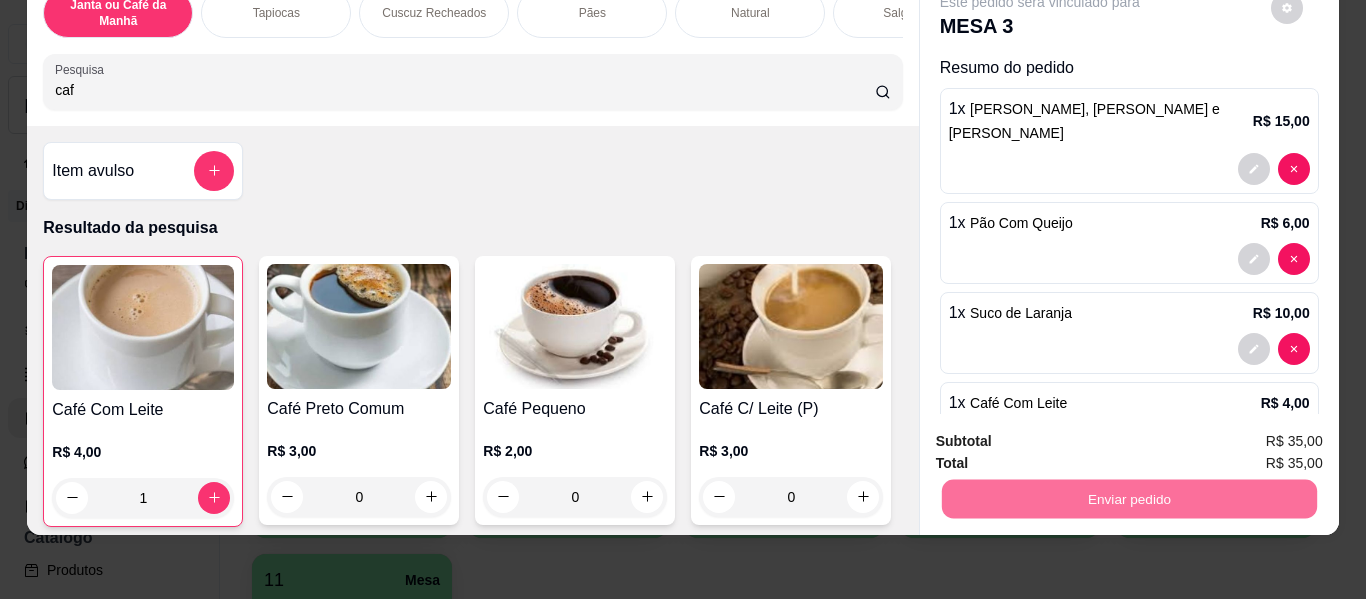 click on "Não registrar e enviar pedido" at bounding box center [1063, 434] 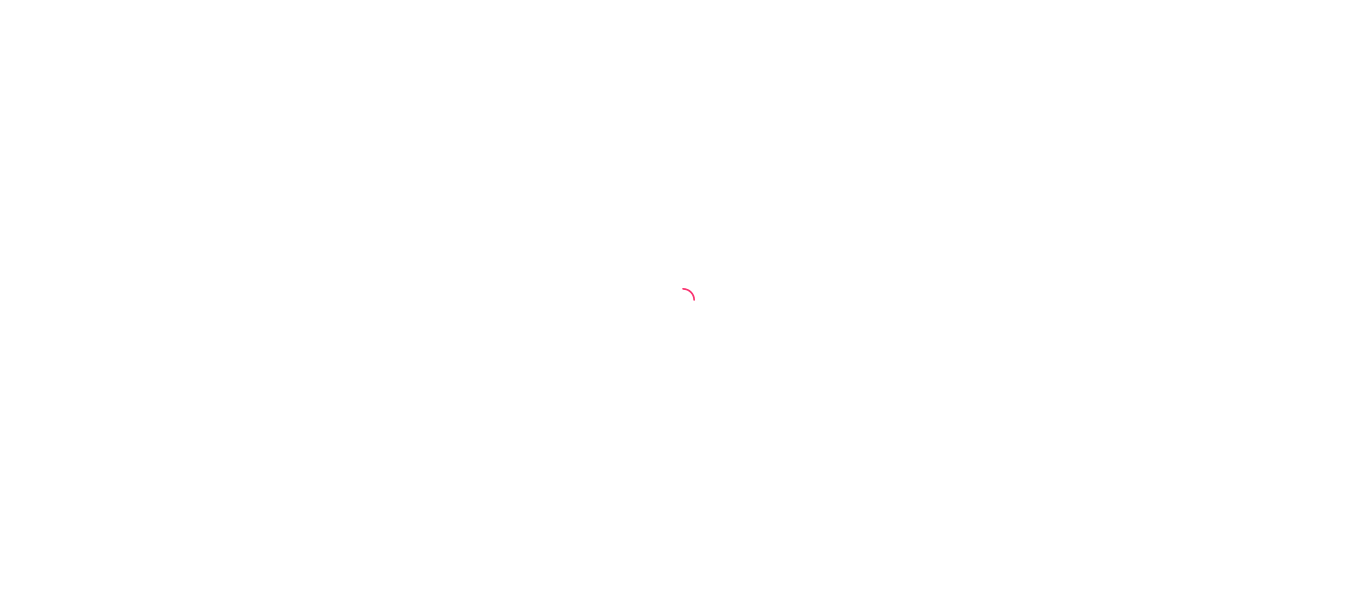 scroll, scrollTop: 0, scrollLeft: 0, axis: both 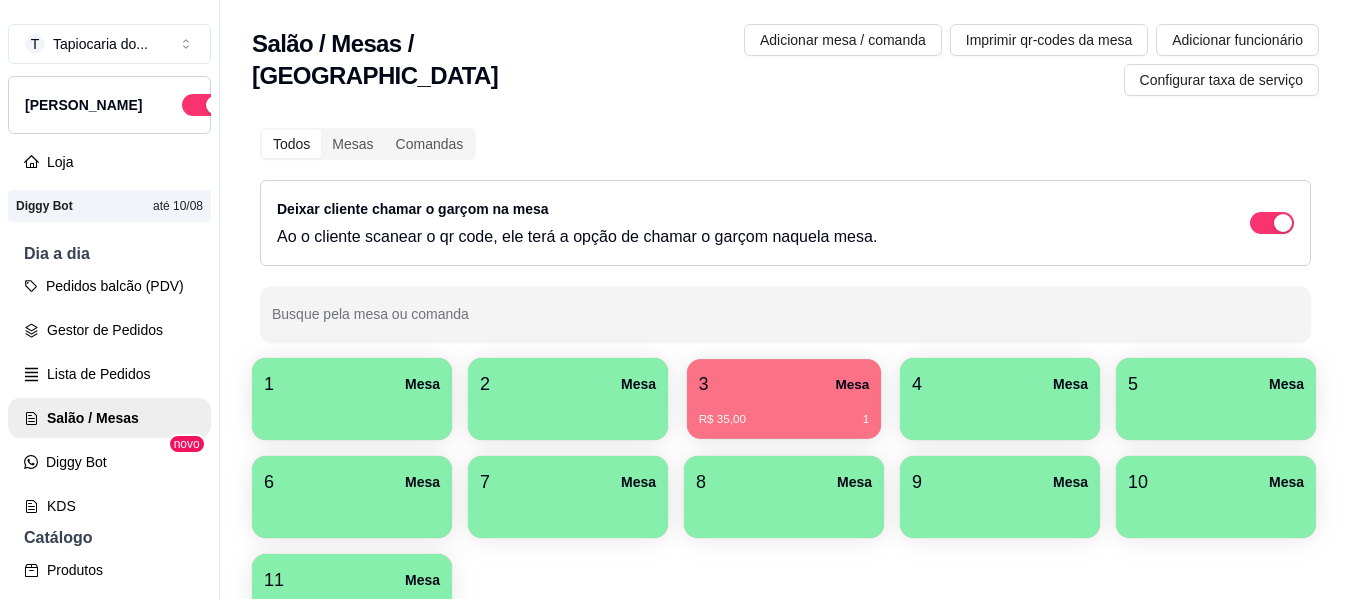 click on "3 Mesa R$ 35,00 1" at bounding box center [784, 399] 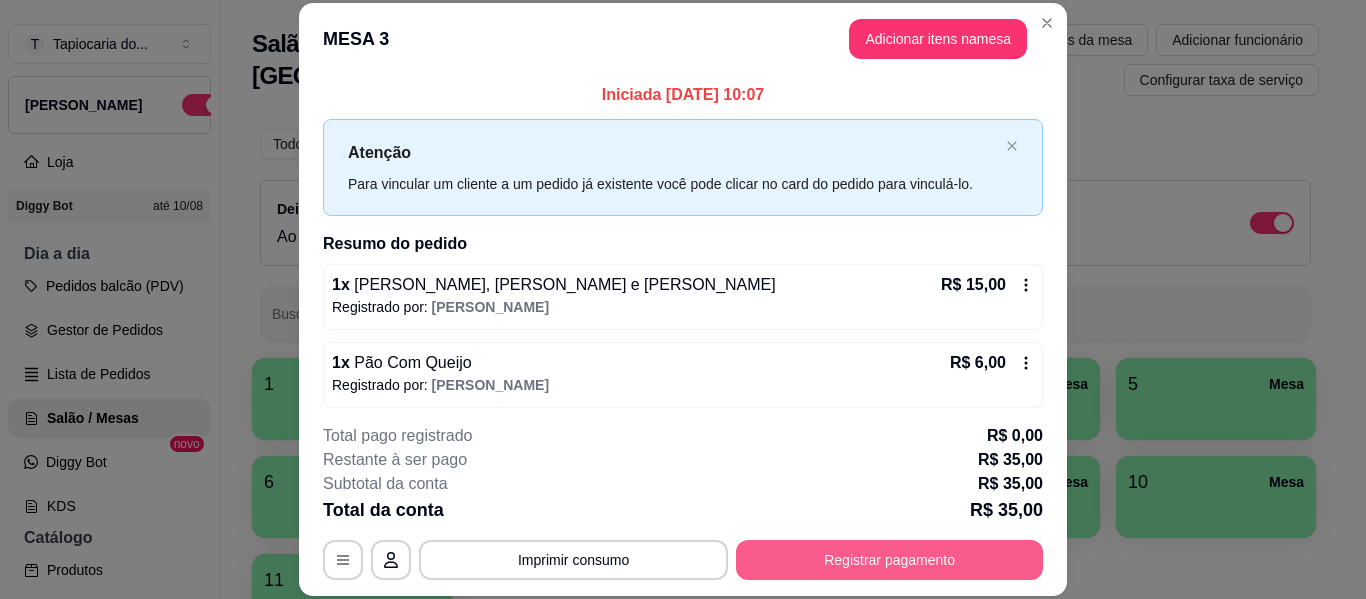 click on "Registrar pagamento" at bounding box center (889, 560) 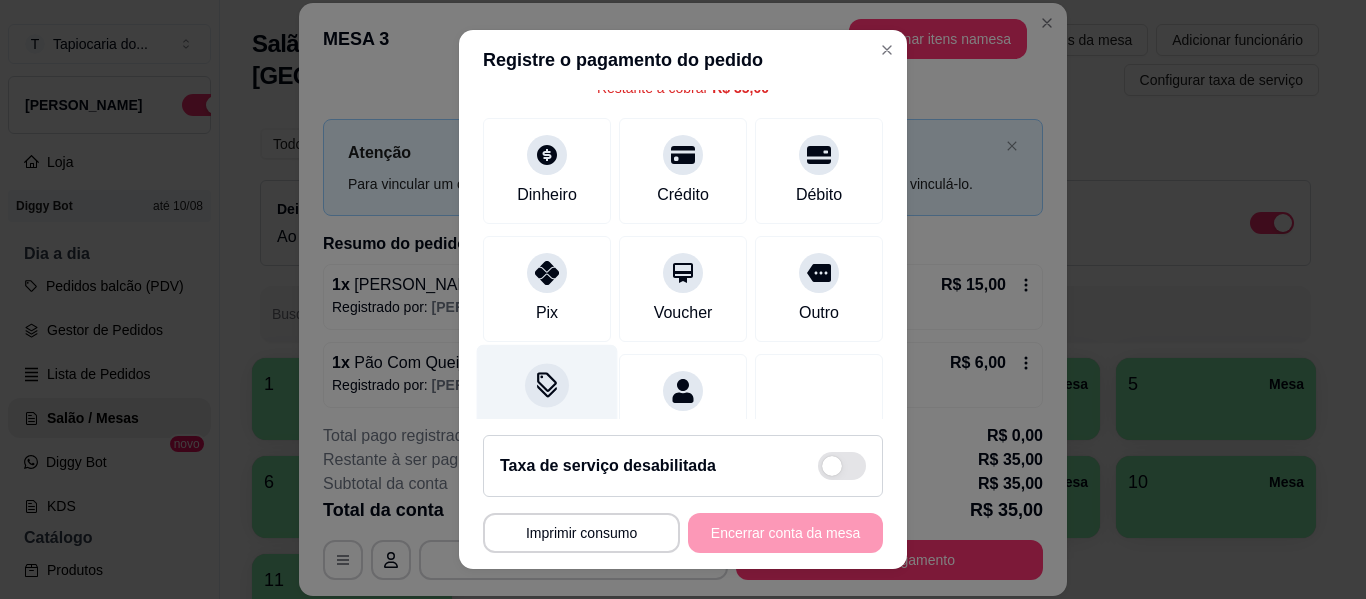 scroll, scrollTop: 185, scrollLeft: 0, axis: vertical 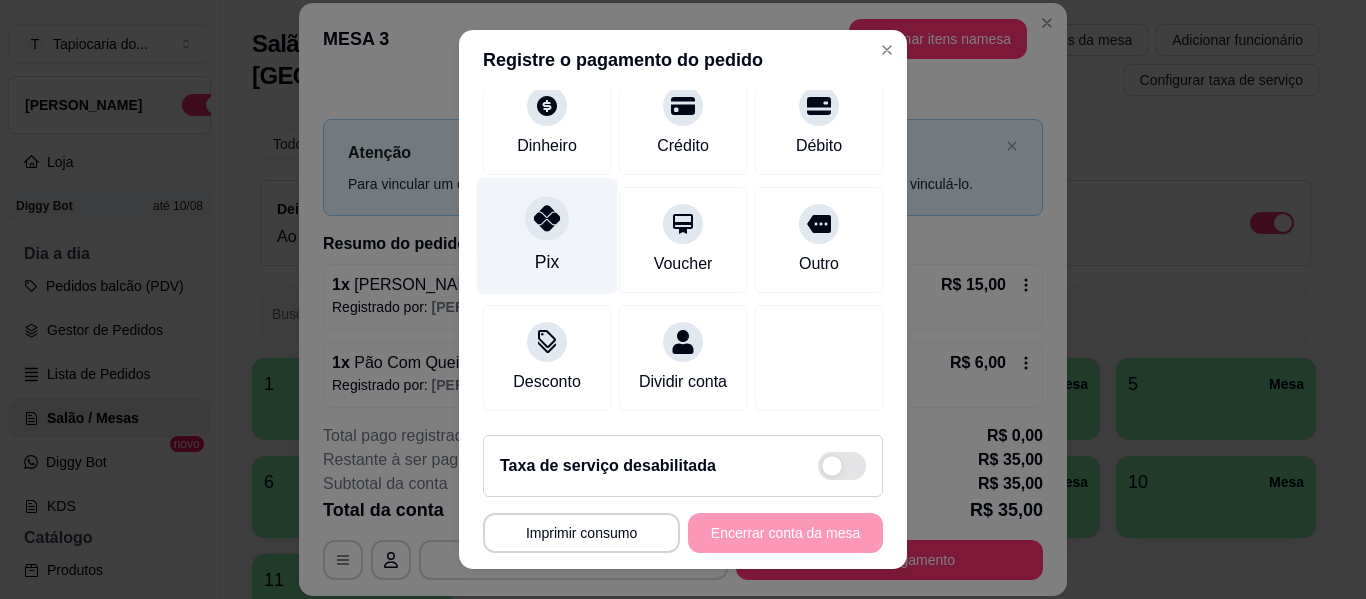 click on "Pix" at bounding box center [547, 236] 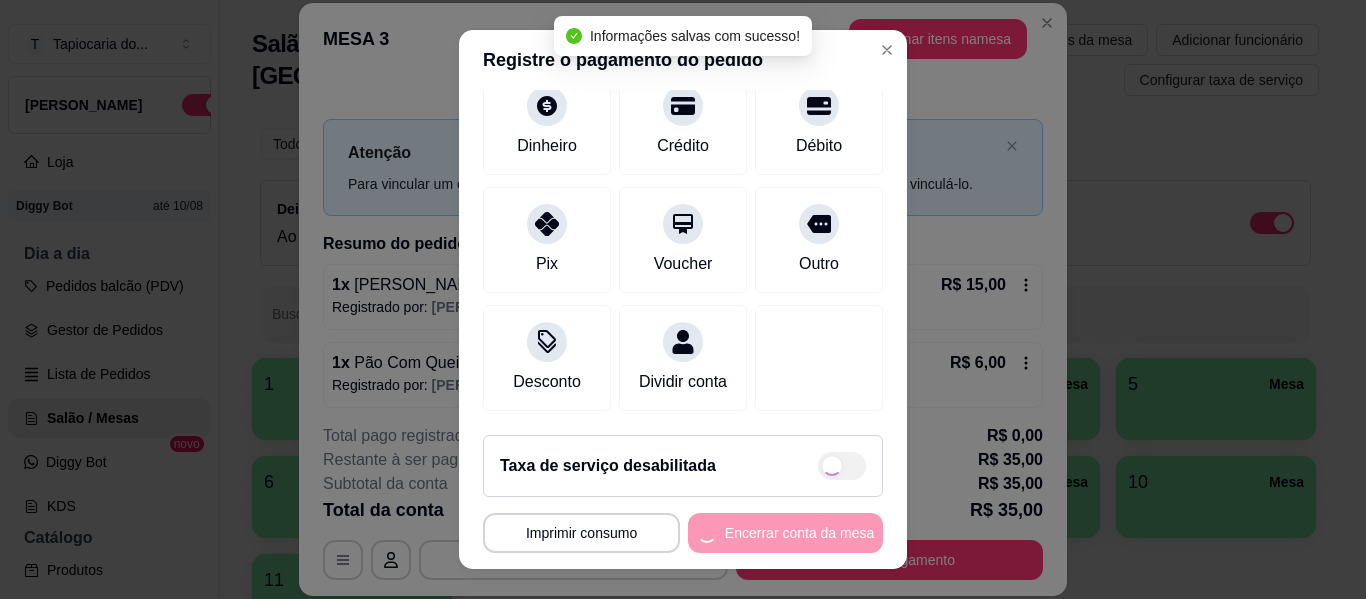 type on "R$ 0,00" 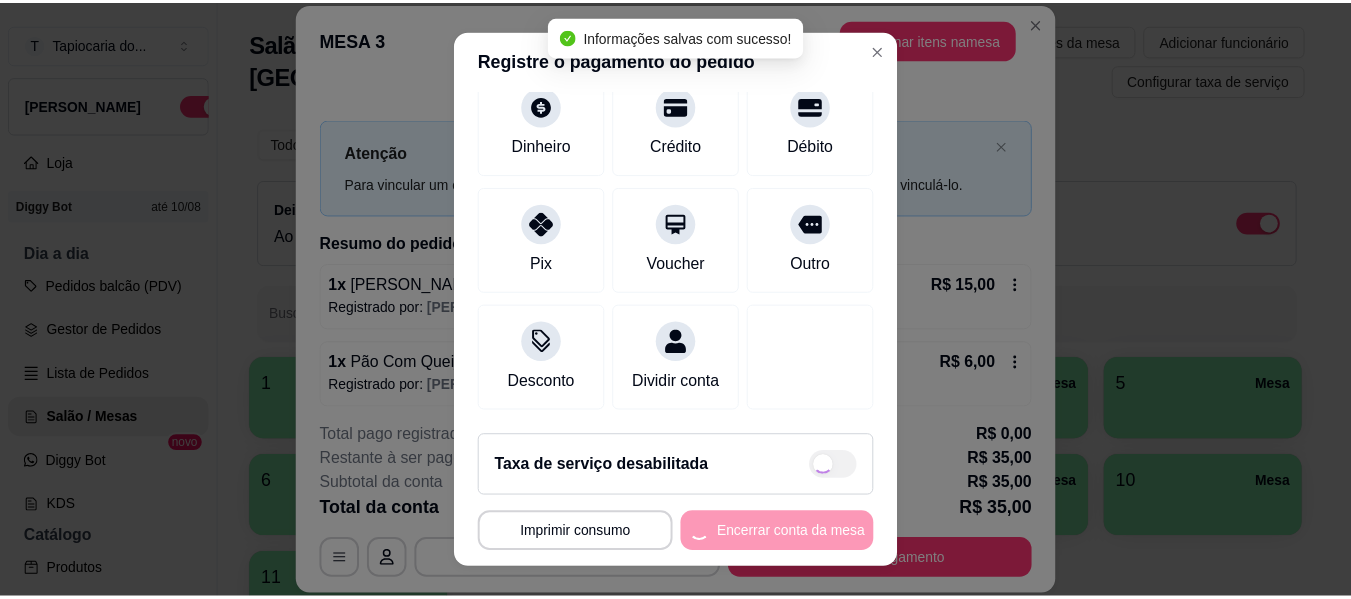 scroll, scrollTop: 165, scrollLeft: 0, axis: vertical 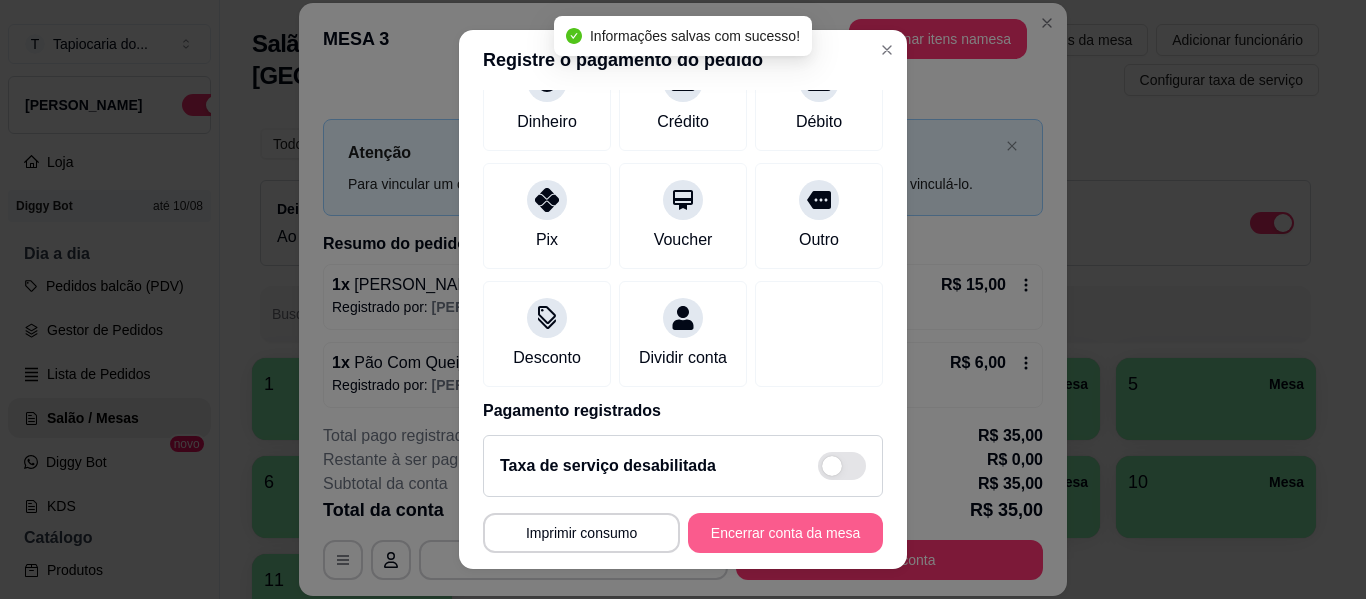 click on "Encerrar conta da mesa" at bounding box center [785, 533] 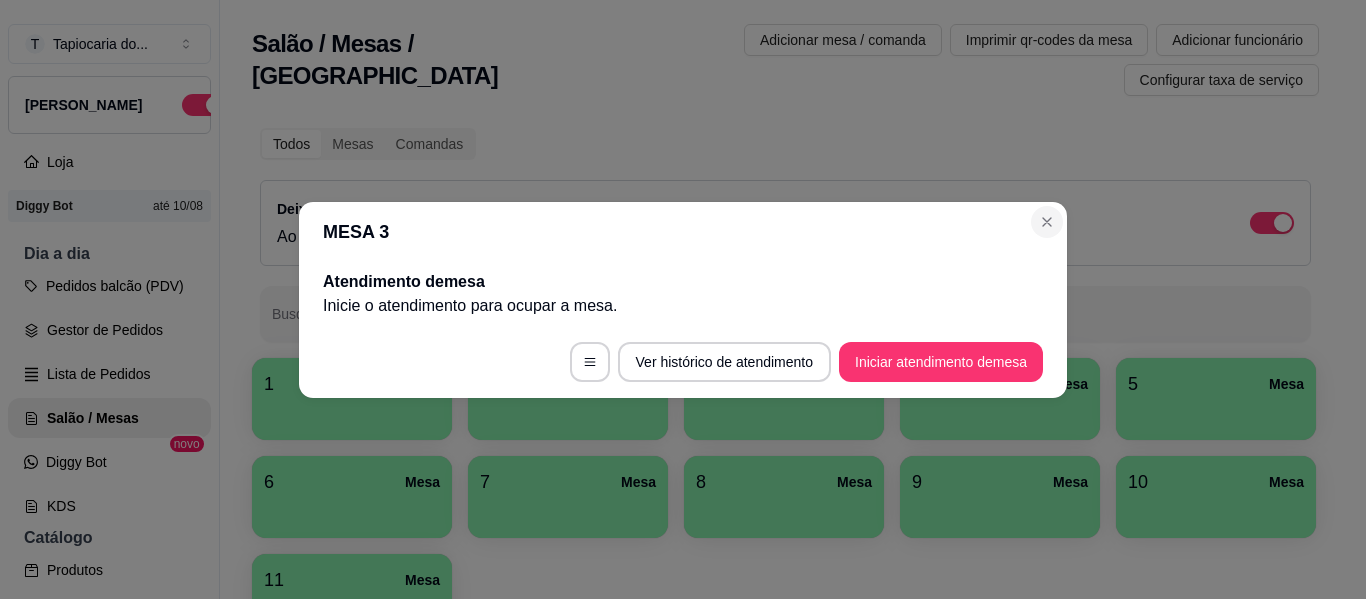 click on "MESA 3 Atendimento de  mesa Inicie o atendimento para ocupar a   mesa . Ver histórico de atendimento Iniciar atendimento de  mesa" at bounding box center (683, 300) 